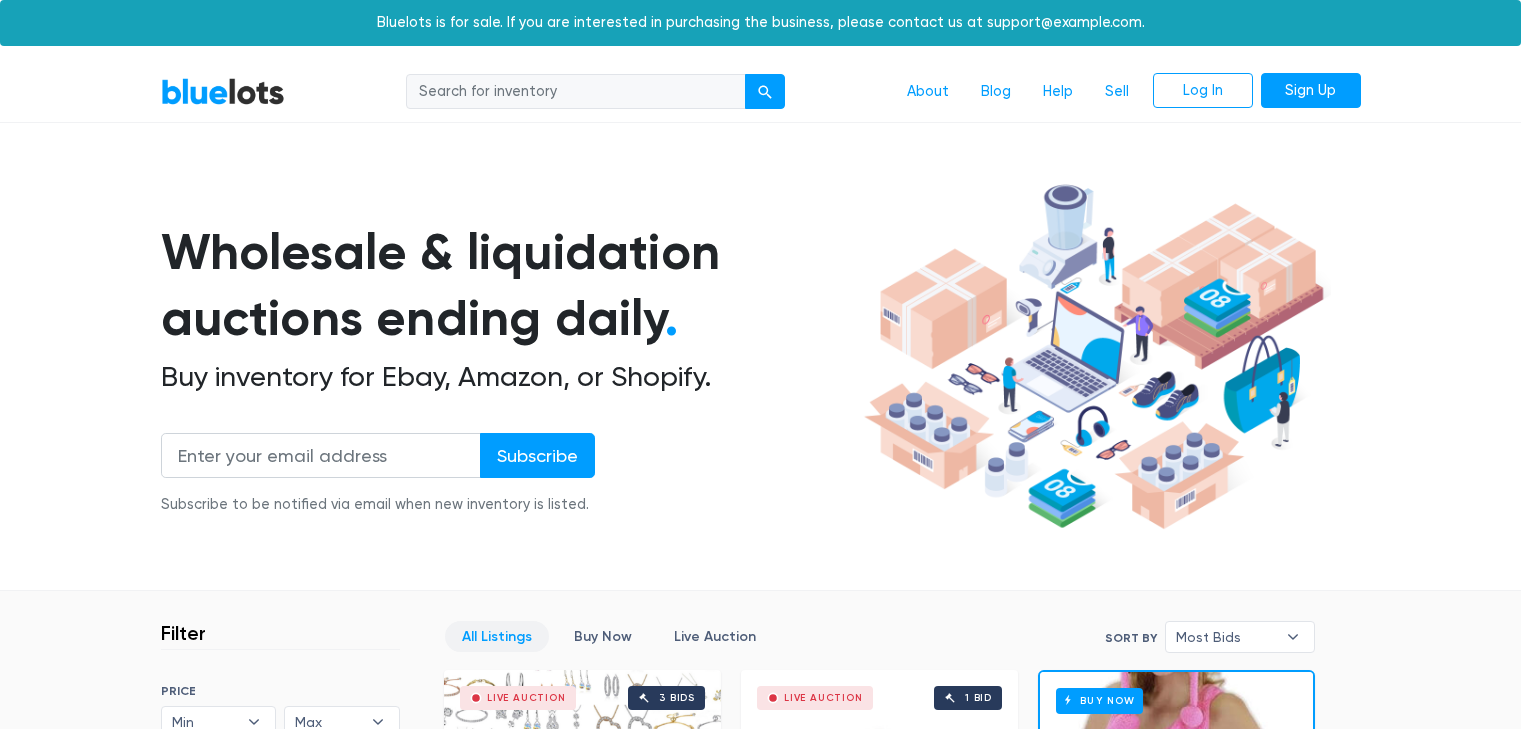 scroll, scrollTop: 0, scrollLeft: 0, axis: both 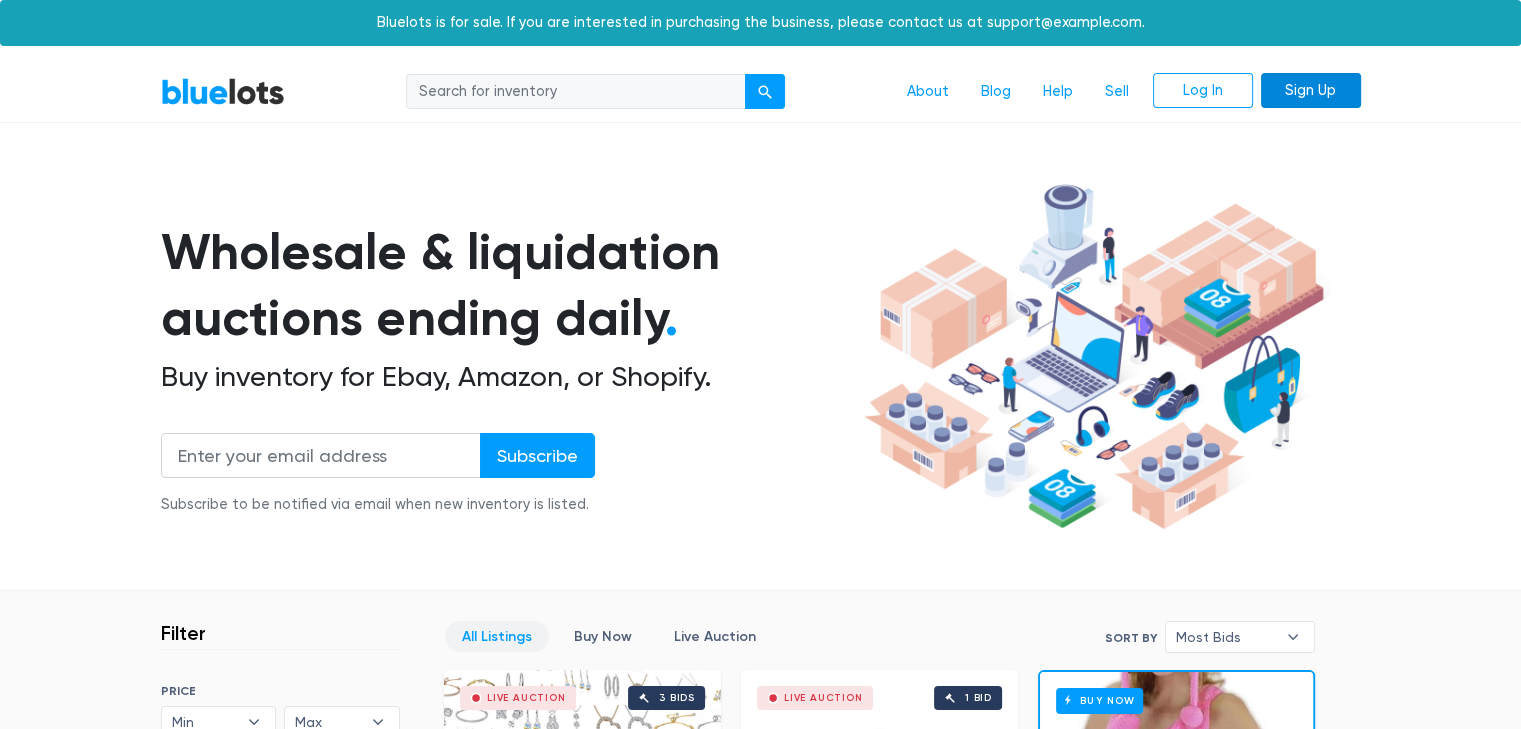 click on "Sign Up" at bounding box center [1311, 91] 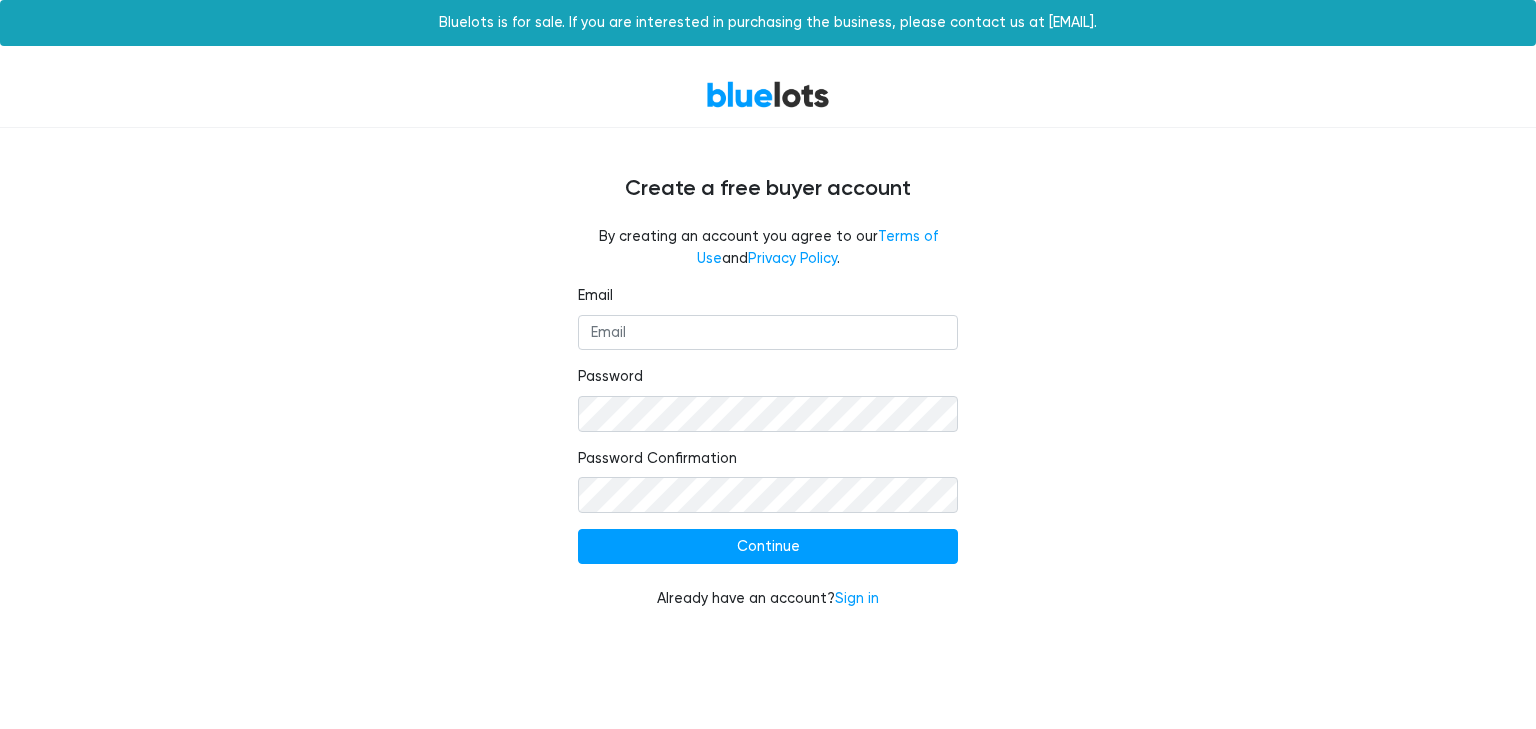 scroll, scrollTop: 0, scrollLeft: 0, axis: both 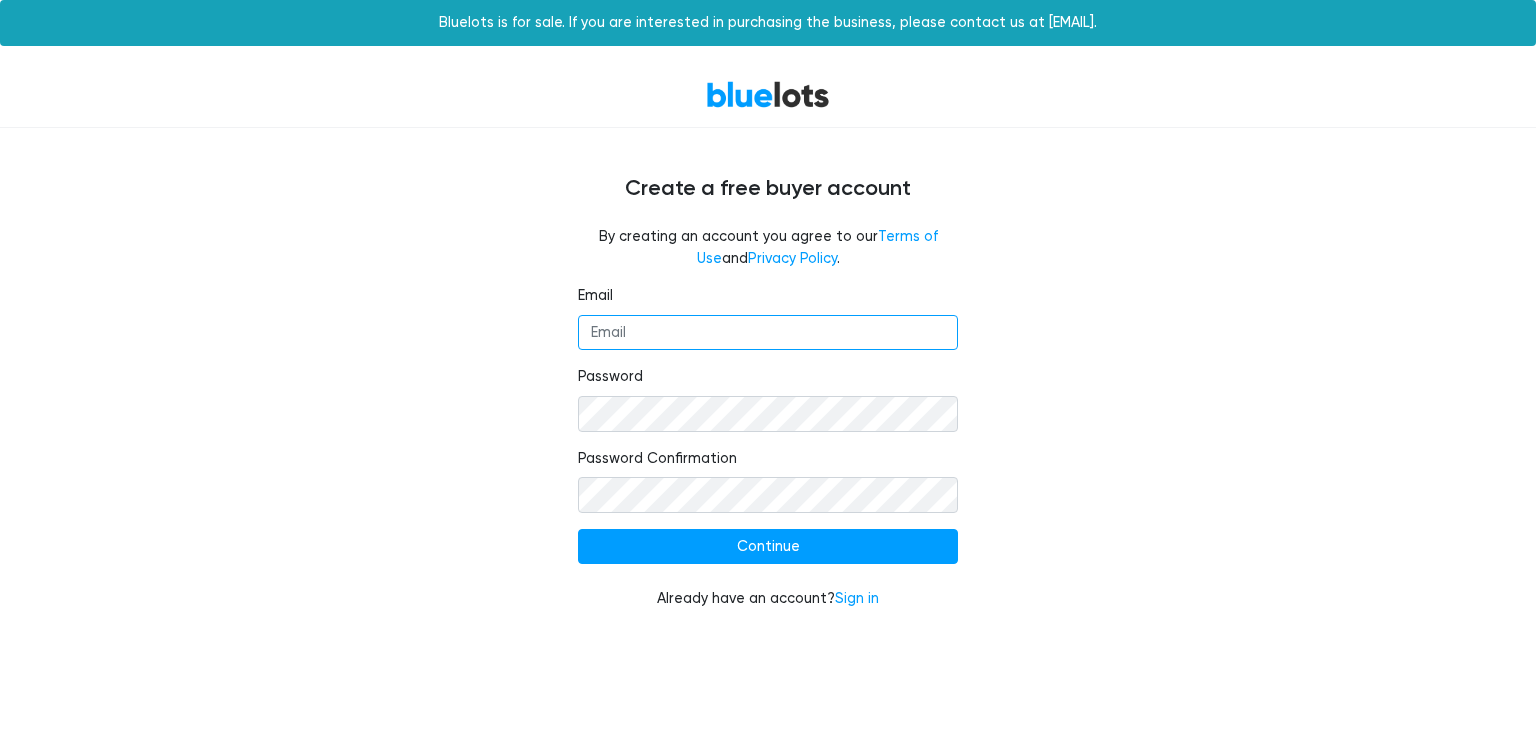 click on "Email" at bounding box center (768, 333) 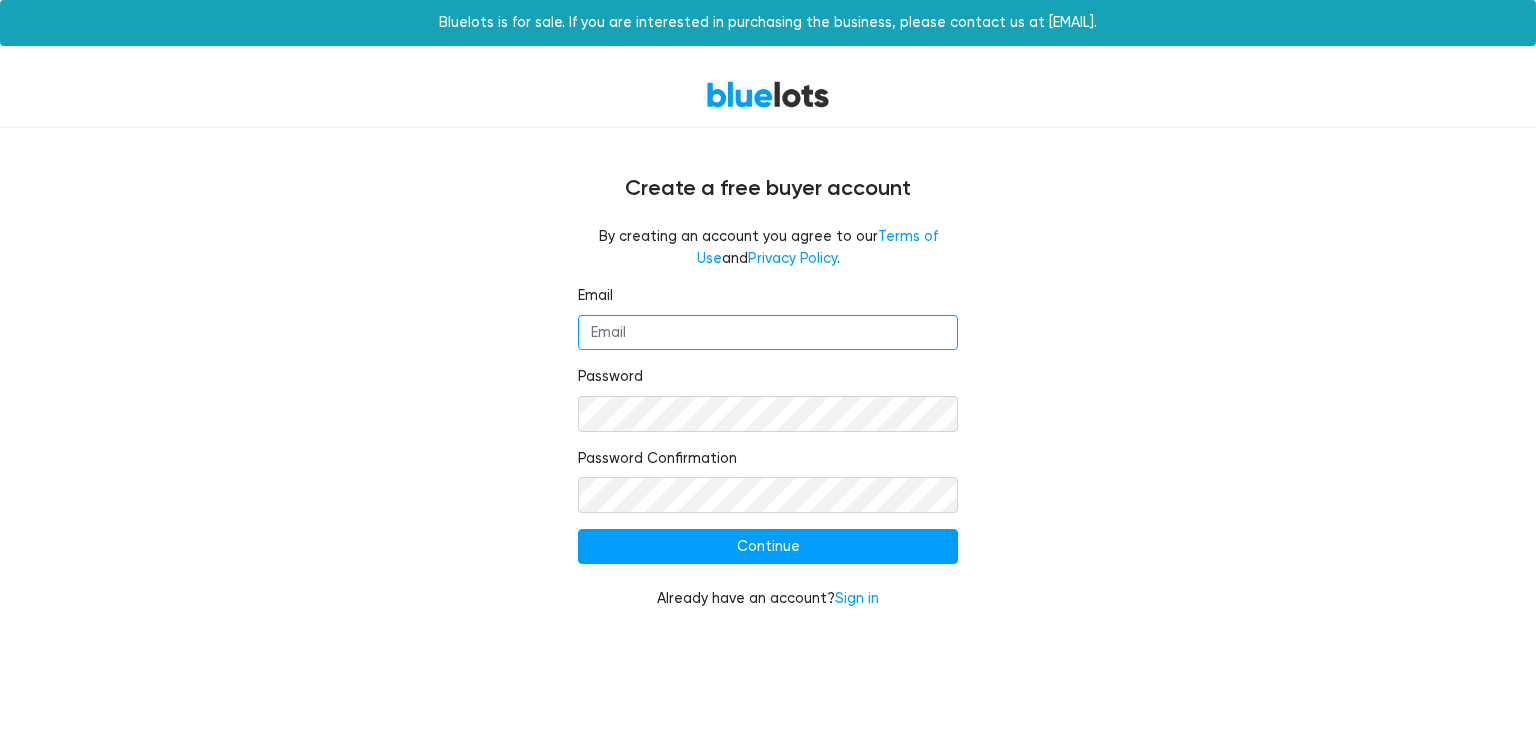 type on "[EMAIL]" 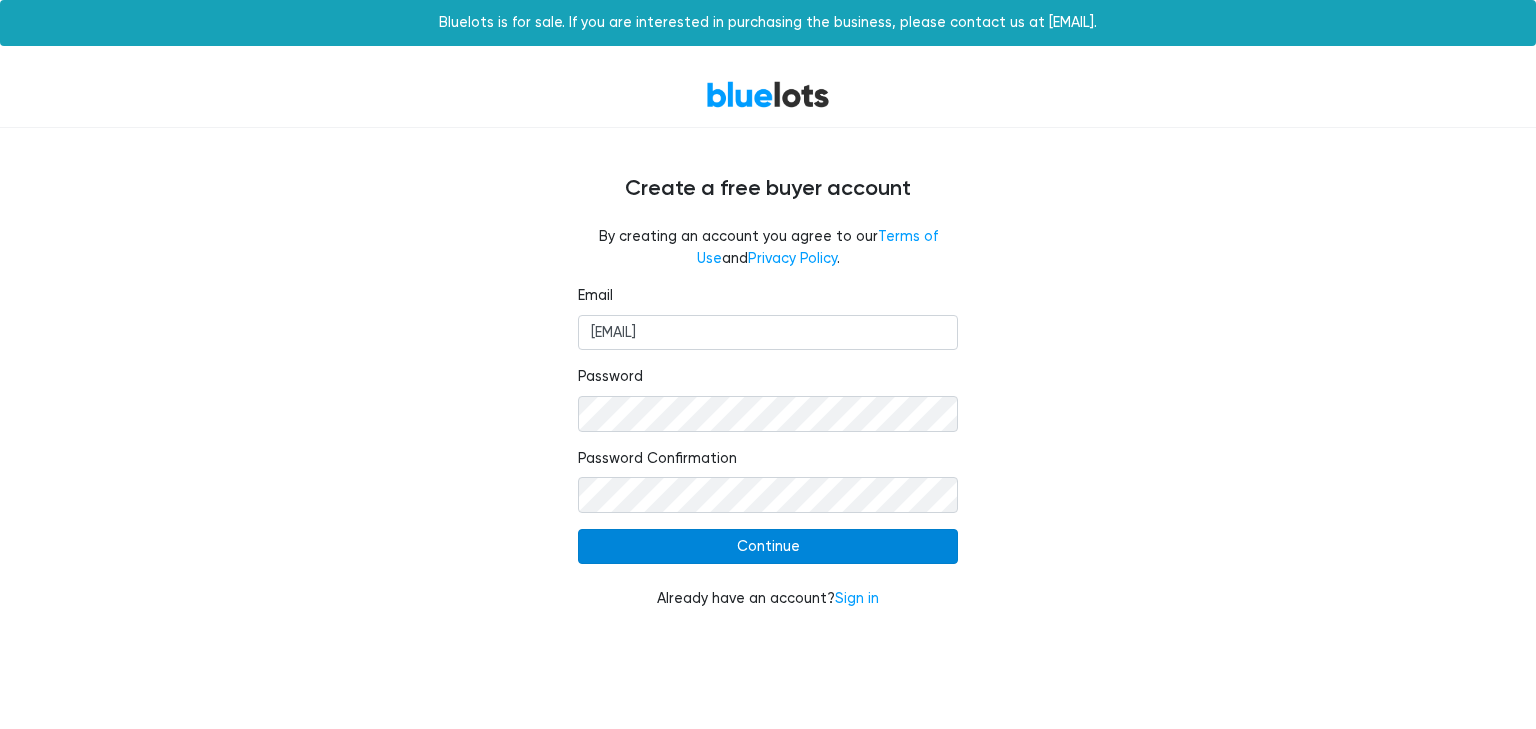 click on "Continue" at bounding box center [768, 547] 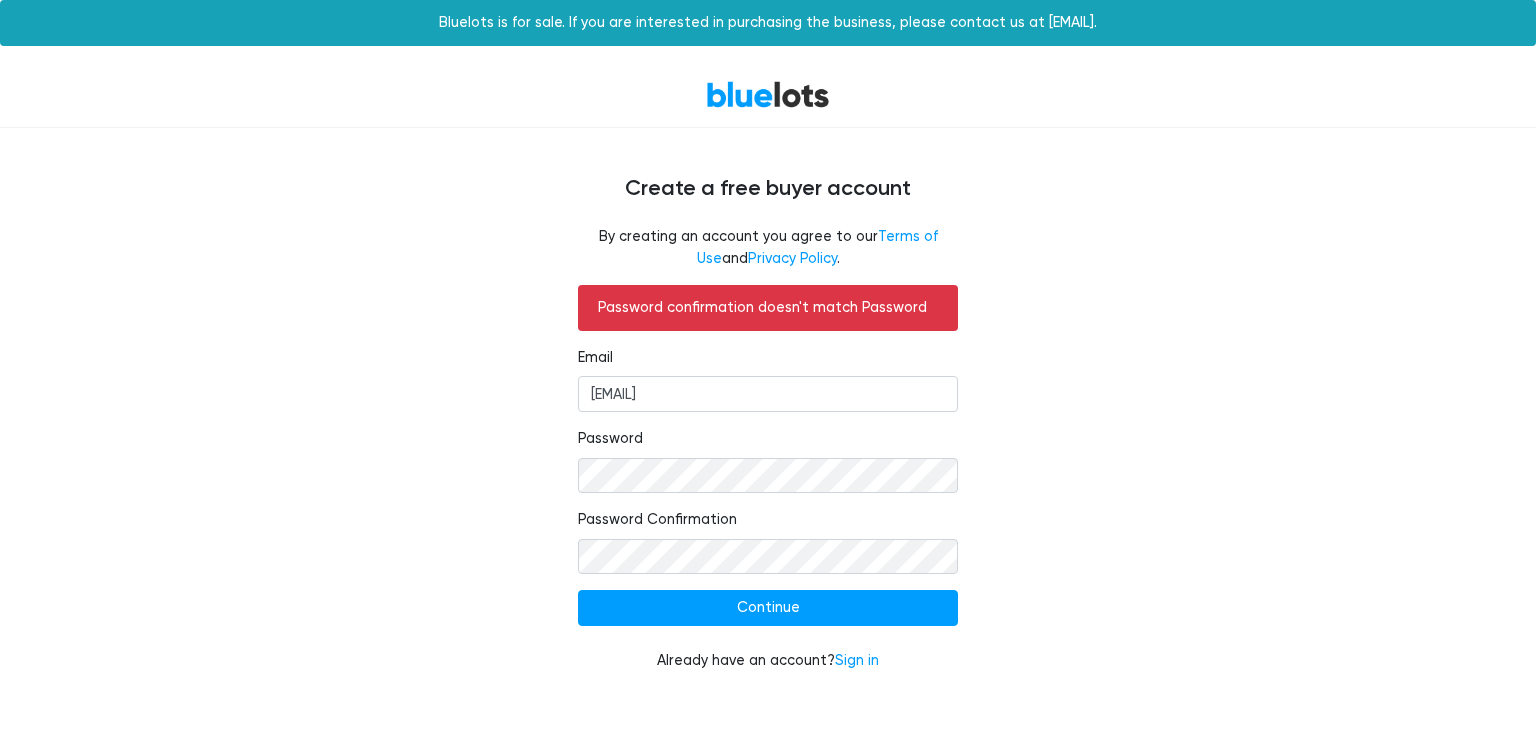 scroll, scrollTop: 0, scrollLeft: 0, axis: both 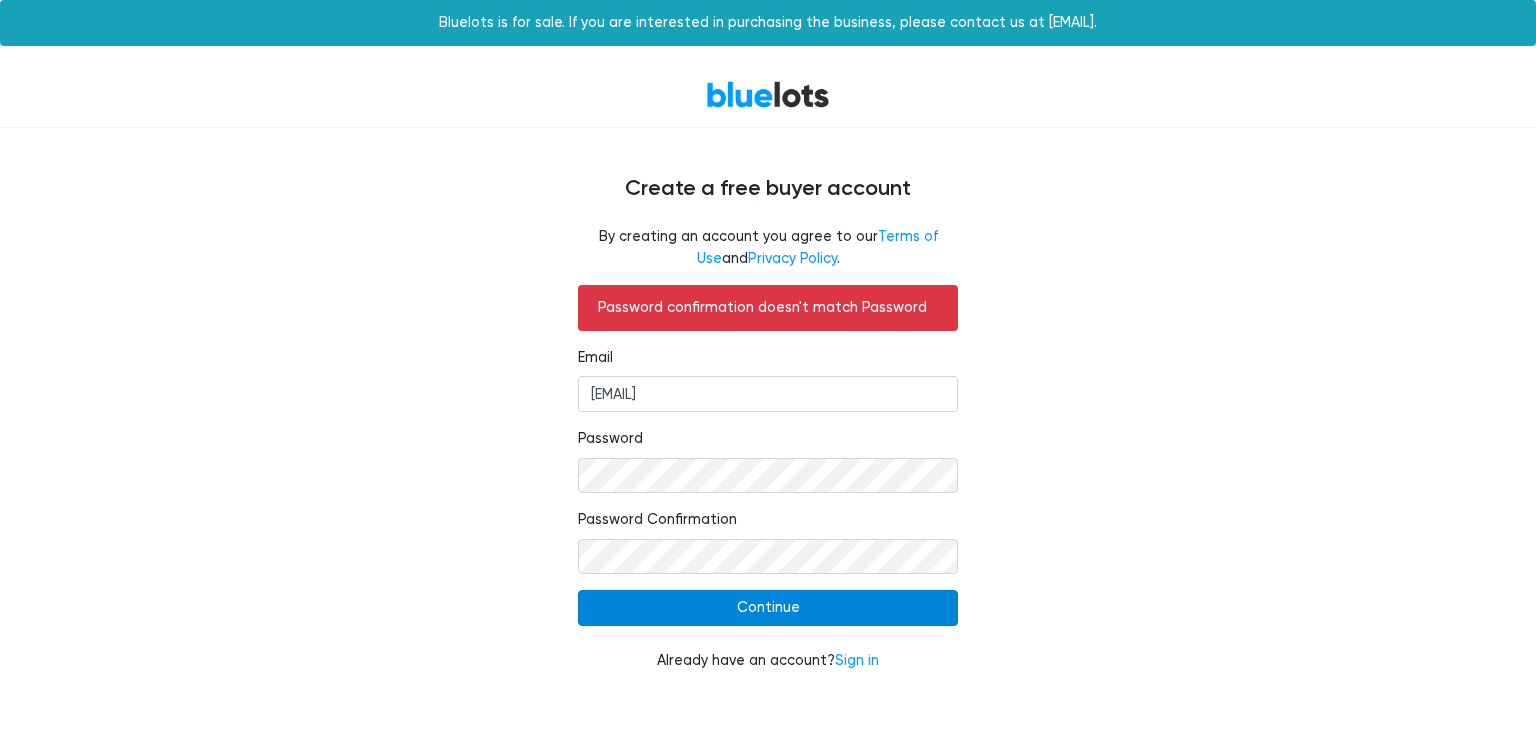 click on "Continue" at bounding box center (768, 608) 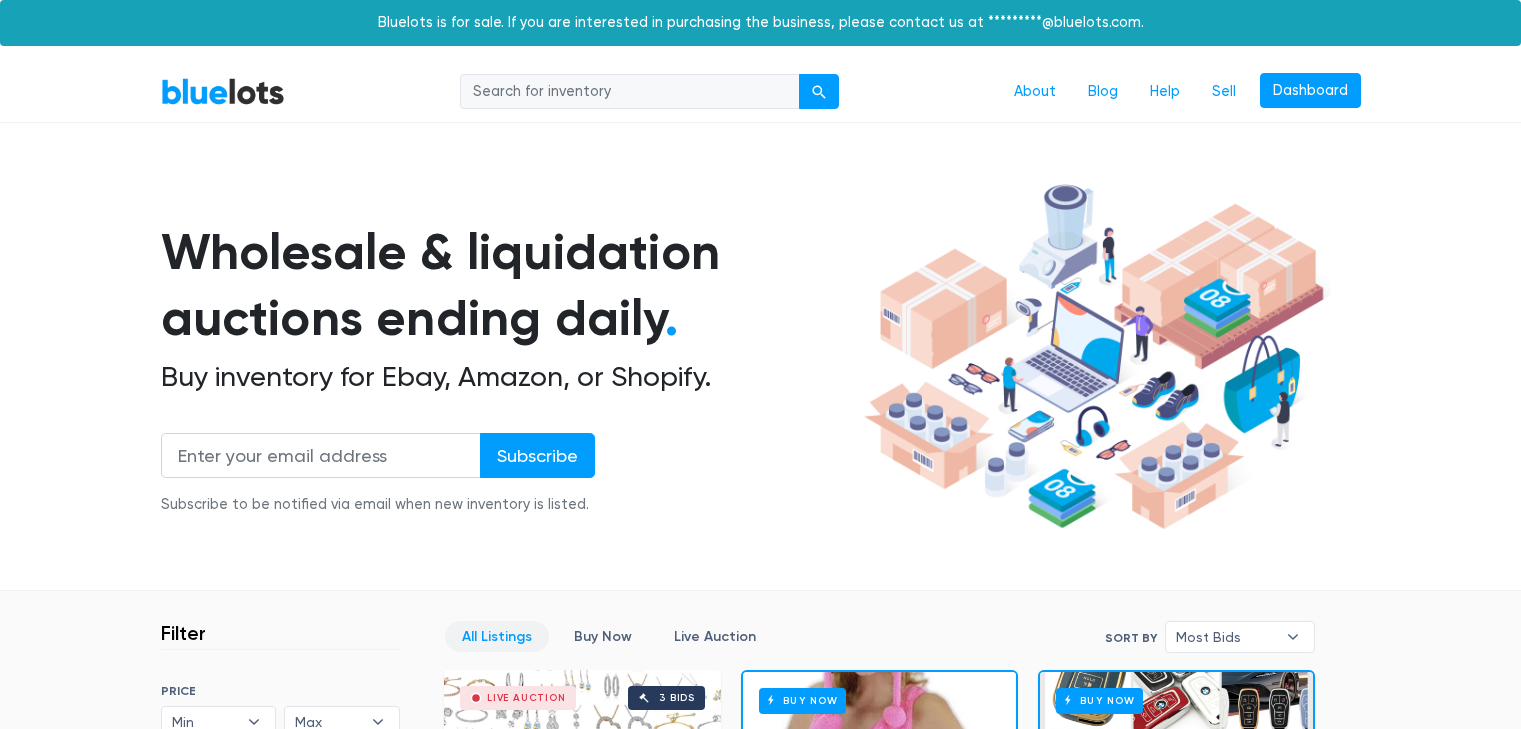 scroll, scrollTop: 0, scrollLeft: 0, axis: both 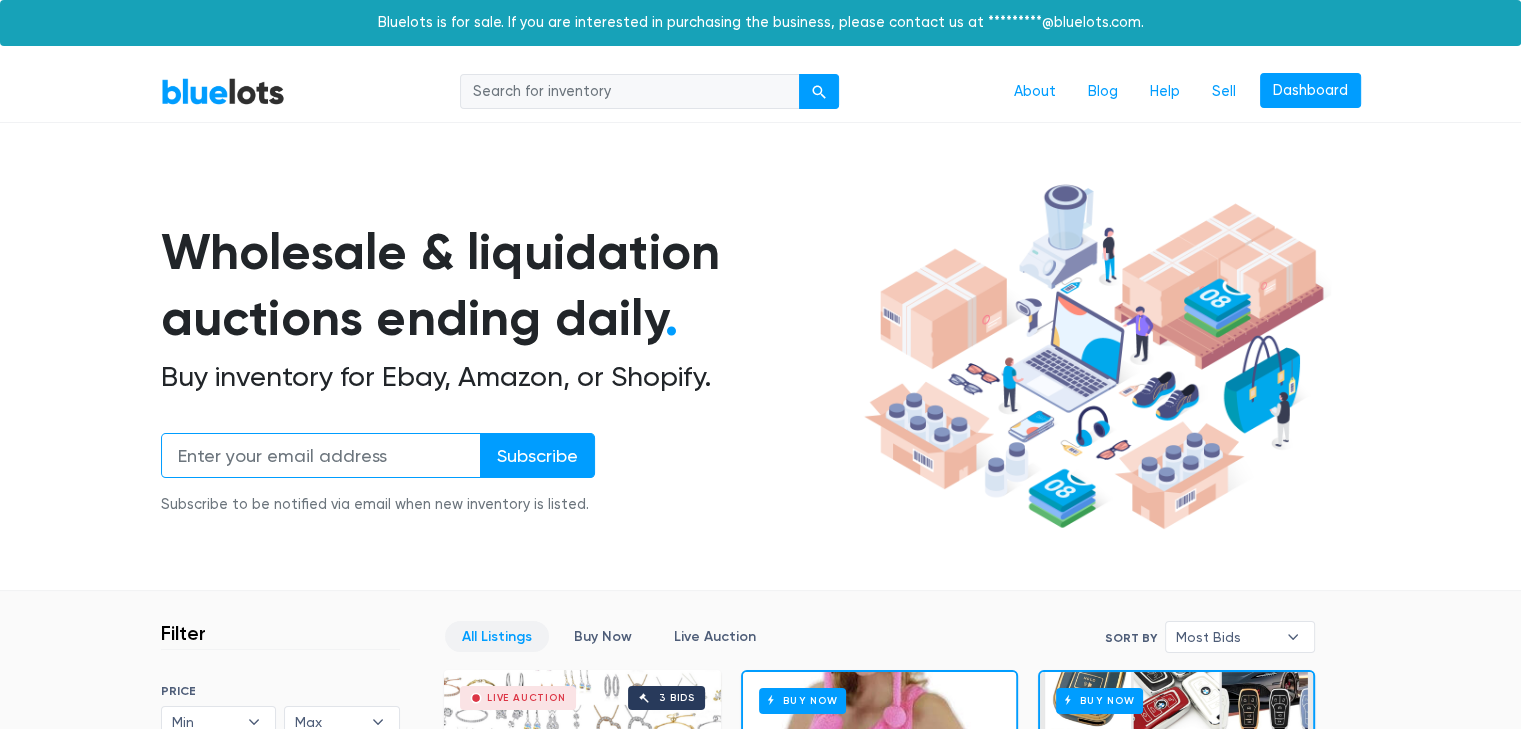 click at bounding box center (321, 455) 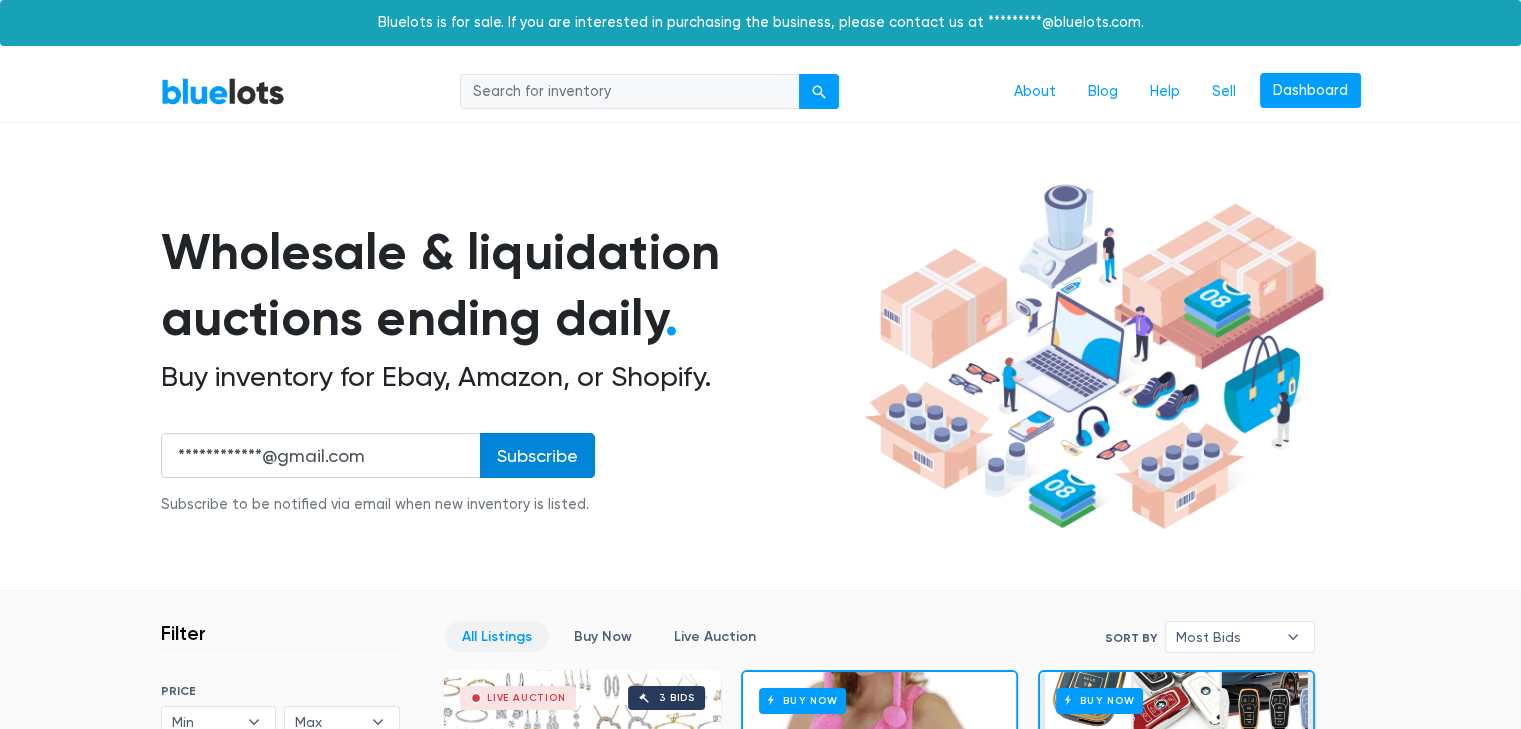 click on "Subscribe" at bounding box center [537, 455] 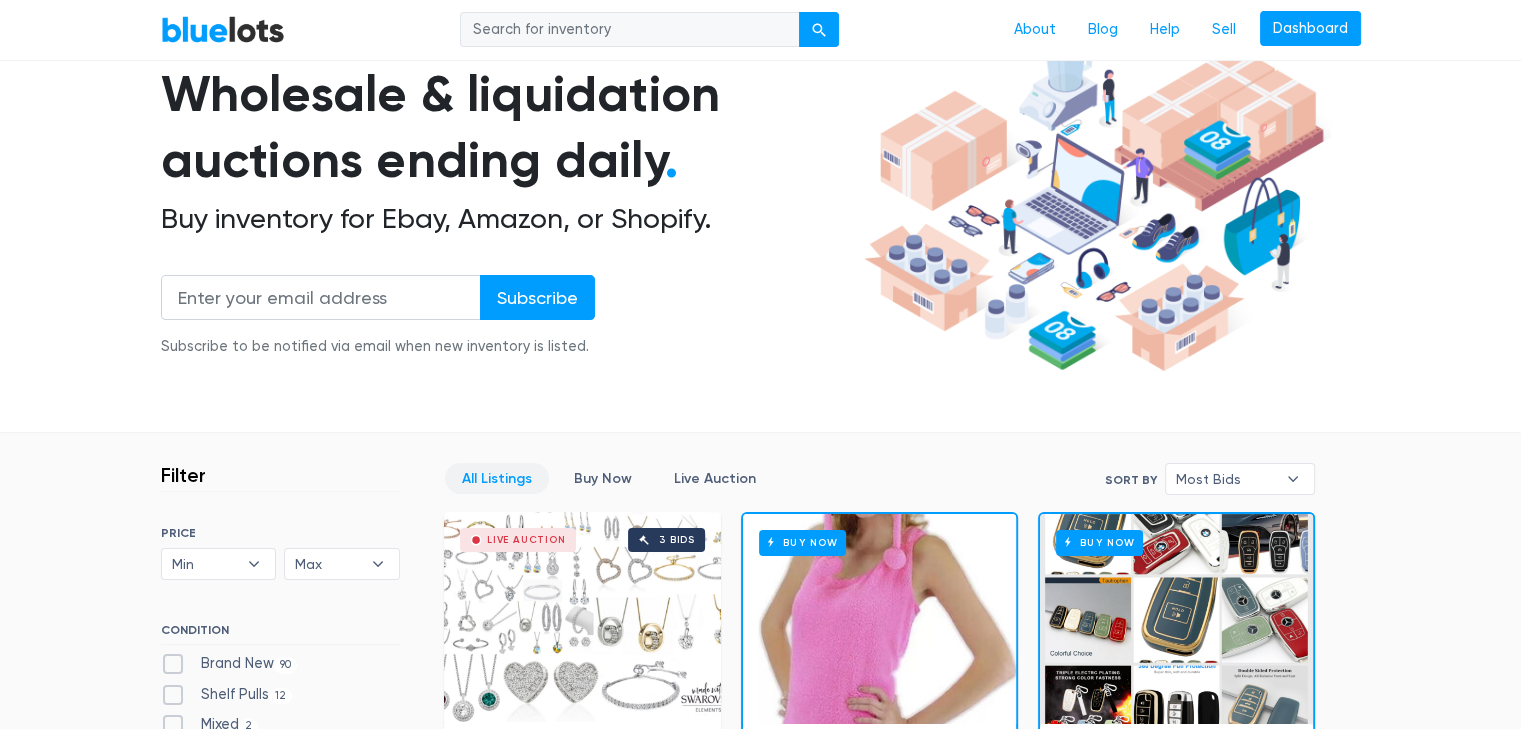 scroll, scrollTop: 0, scrollLeft: 0, axis: both 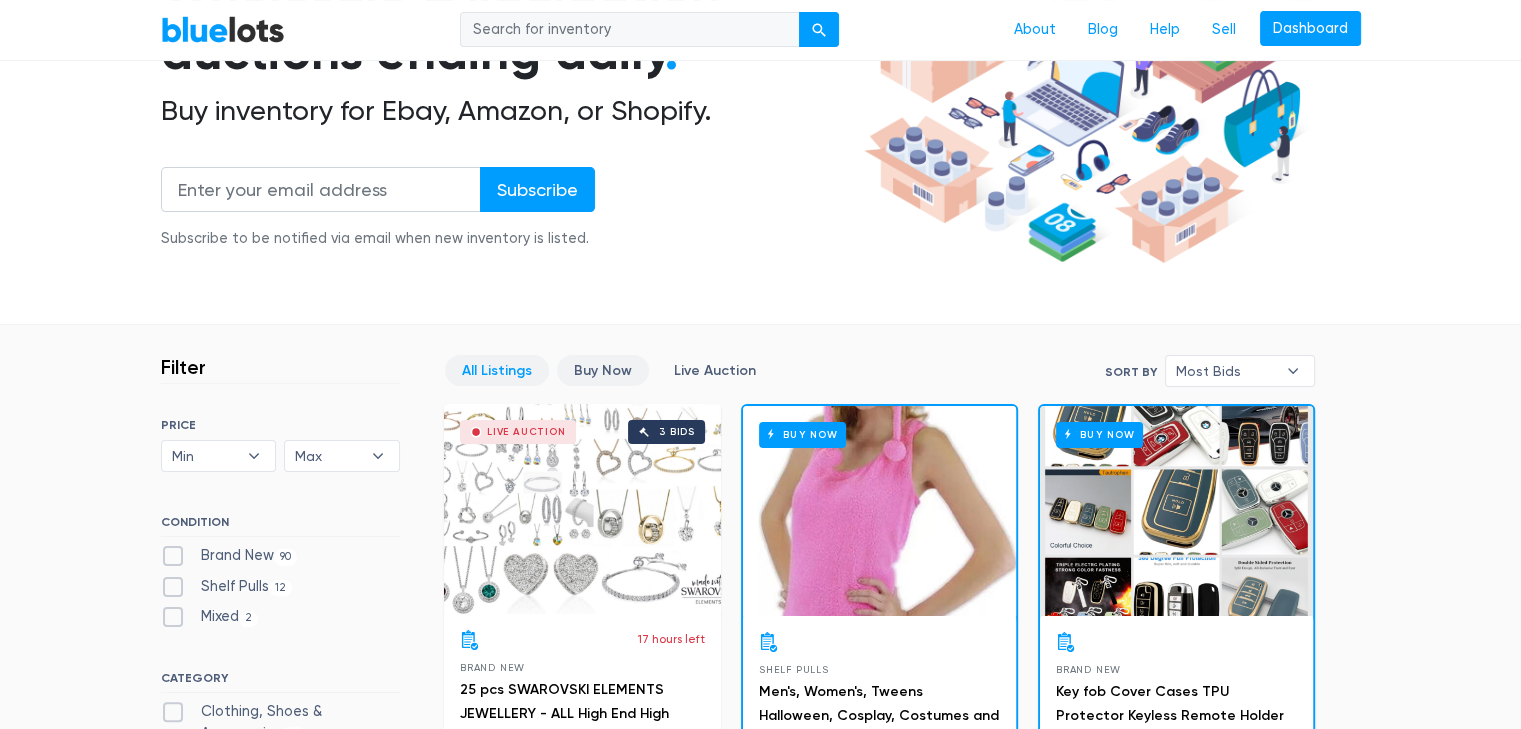 click on "Buy Now" at bounding box center [603, 370] 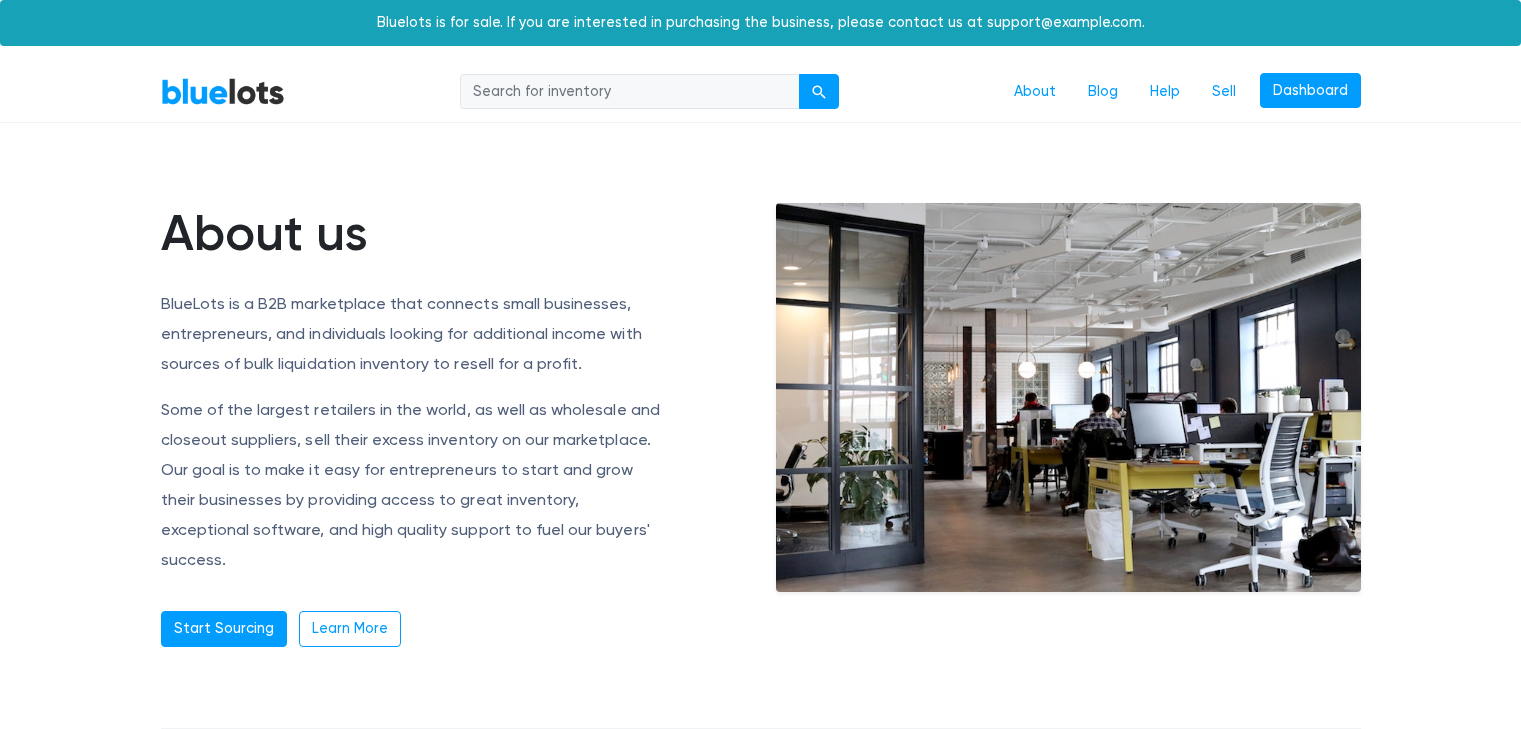 scroll, scrollTop: 0, scrollLeft: 0, axis: both 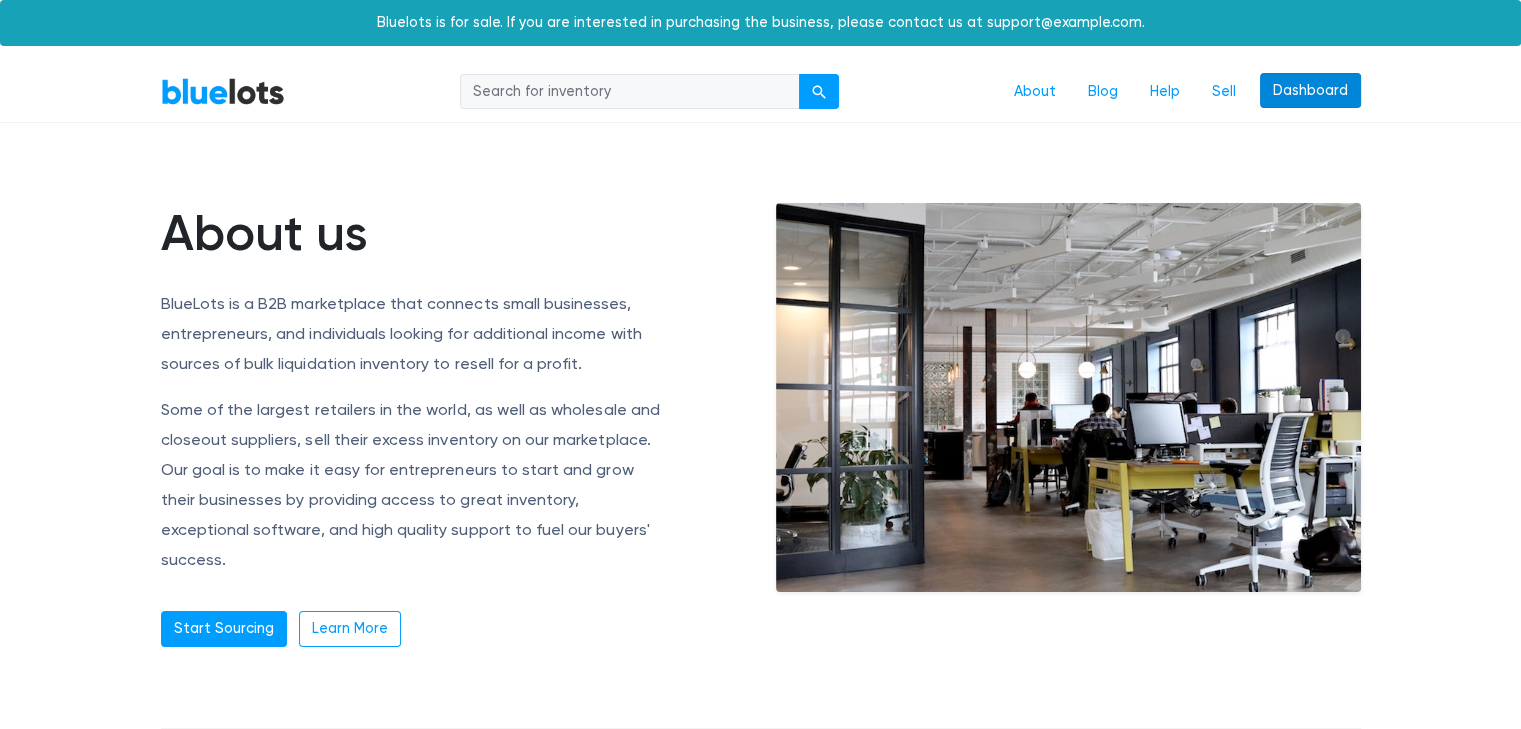 click on "Dashboard" at bounding box center (1310, 91) 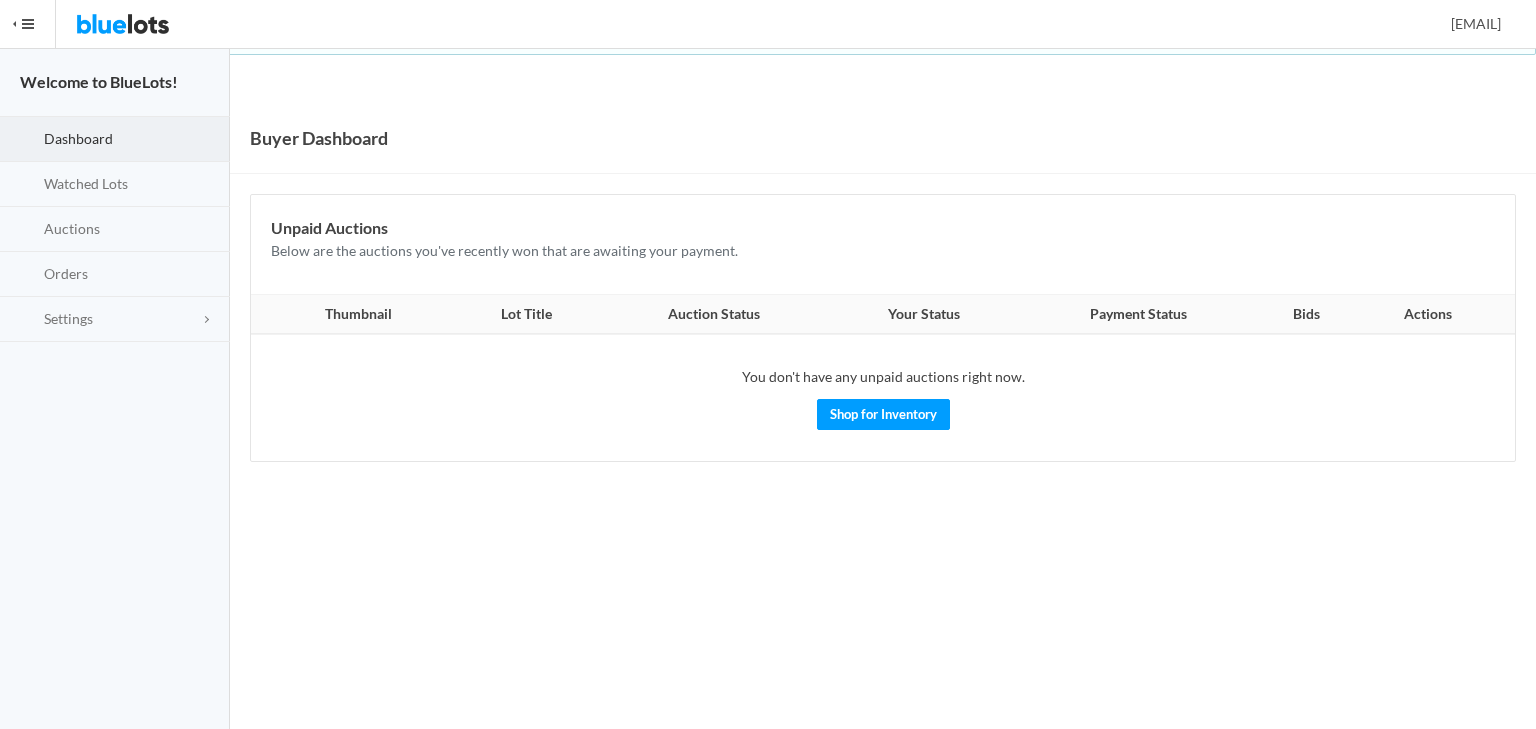 scroll, scrollTop: 0, scrollLeft: 0, axis: both 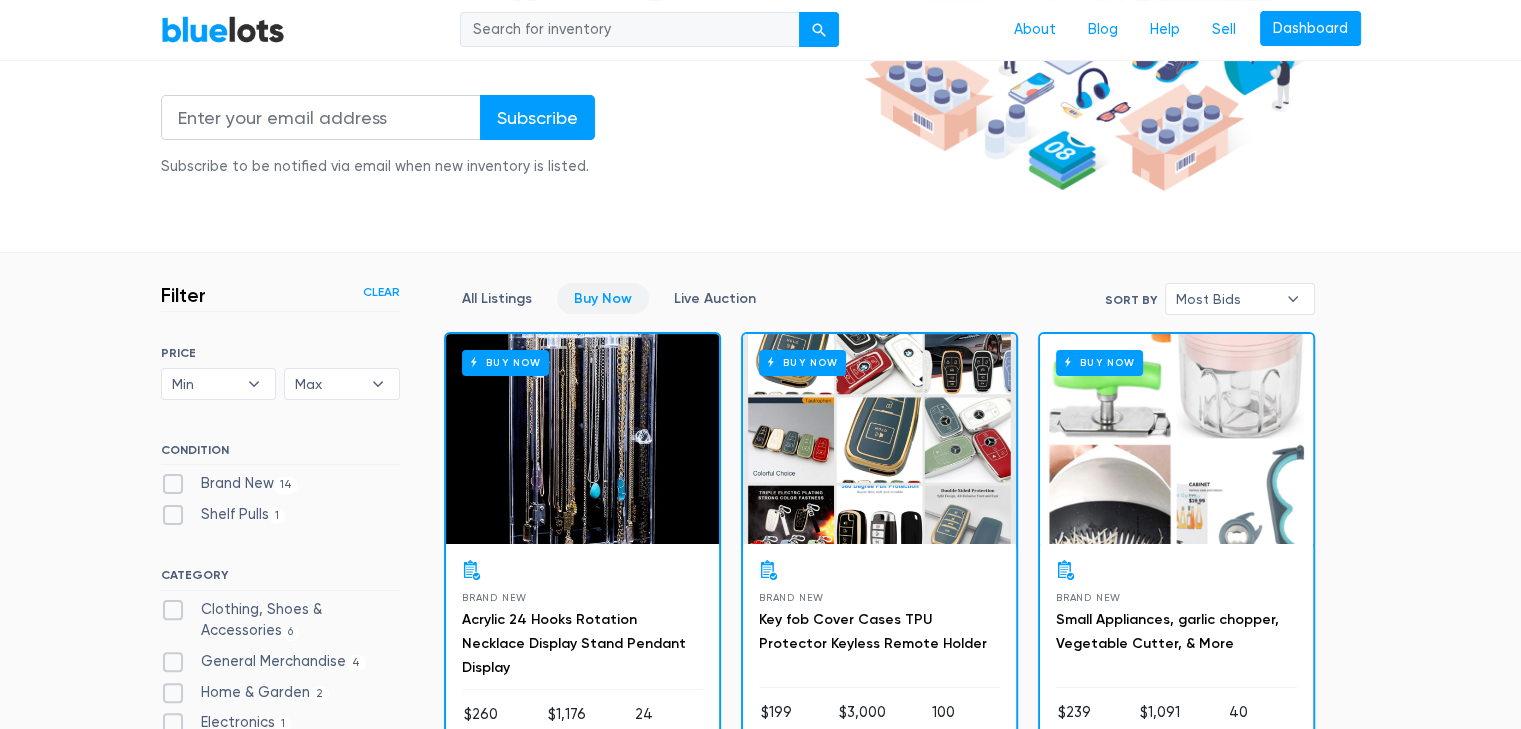 click on "Clothing, Shoes & Accessories
6" at bounding box center (280, 620) 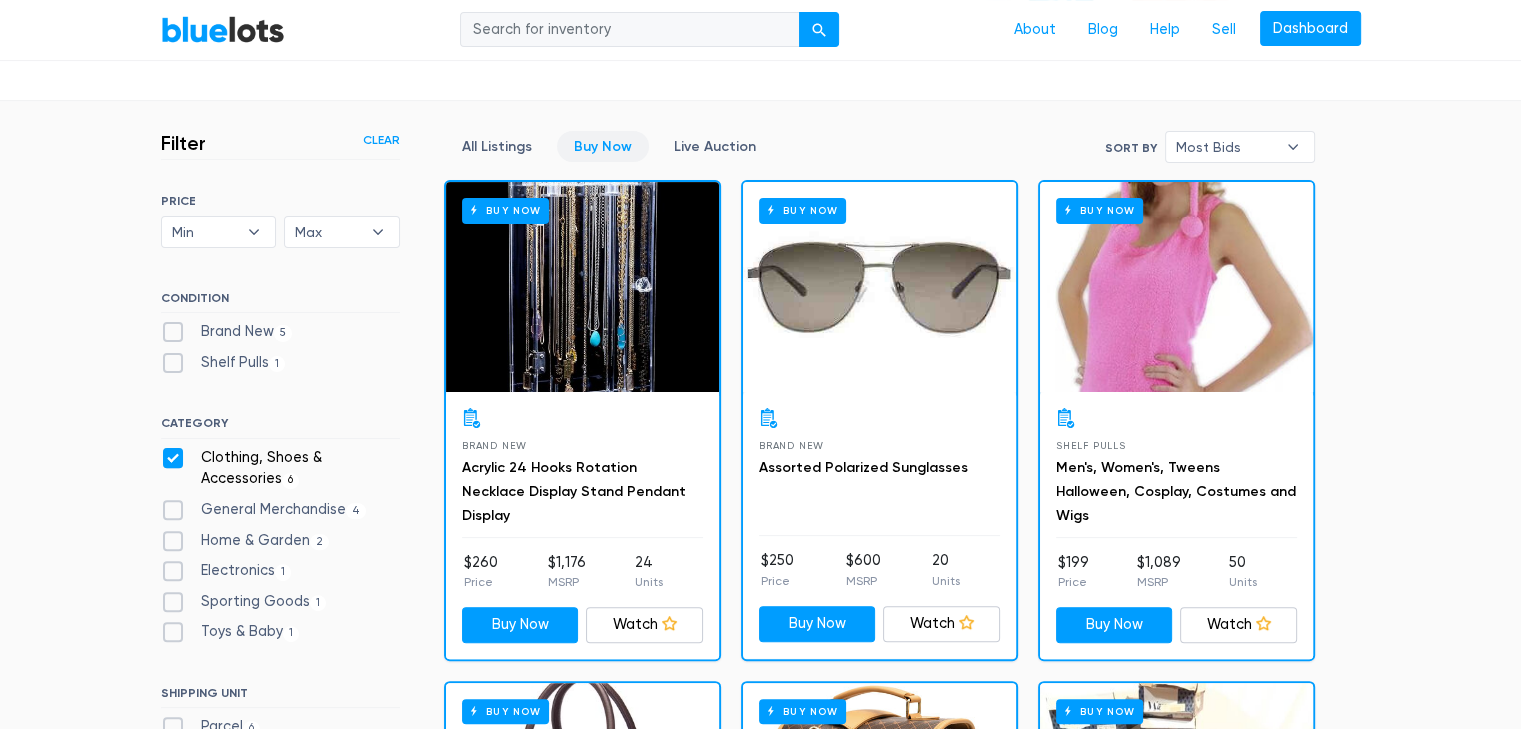 scroll, scrollTop: 471, scrollLeft: 0, axis: vertical 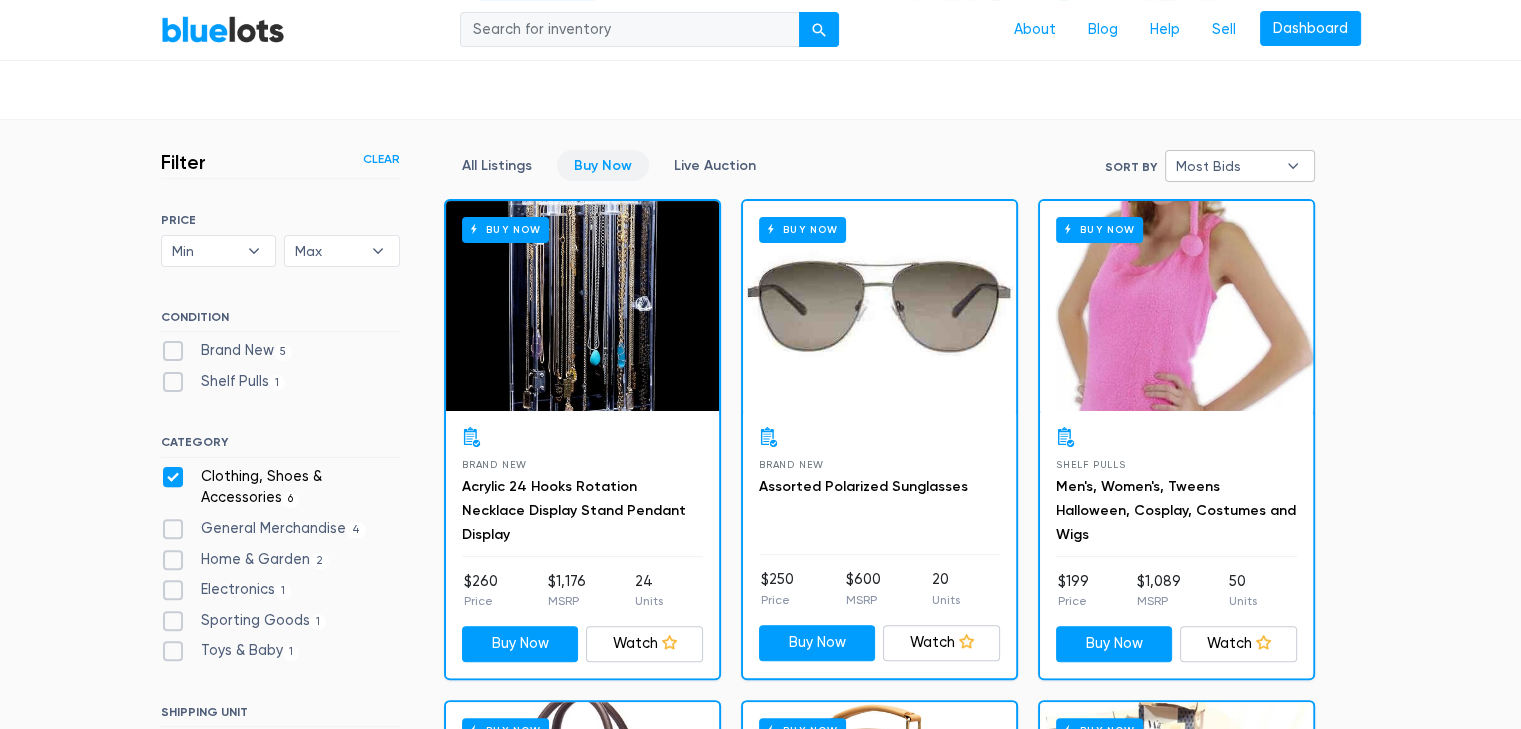 click on "▾" at bounding box center (1293, 166) 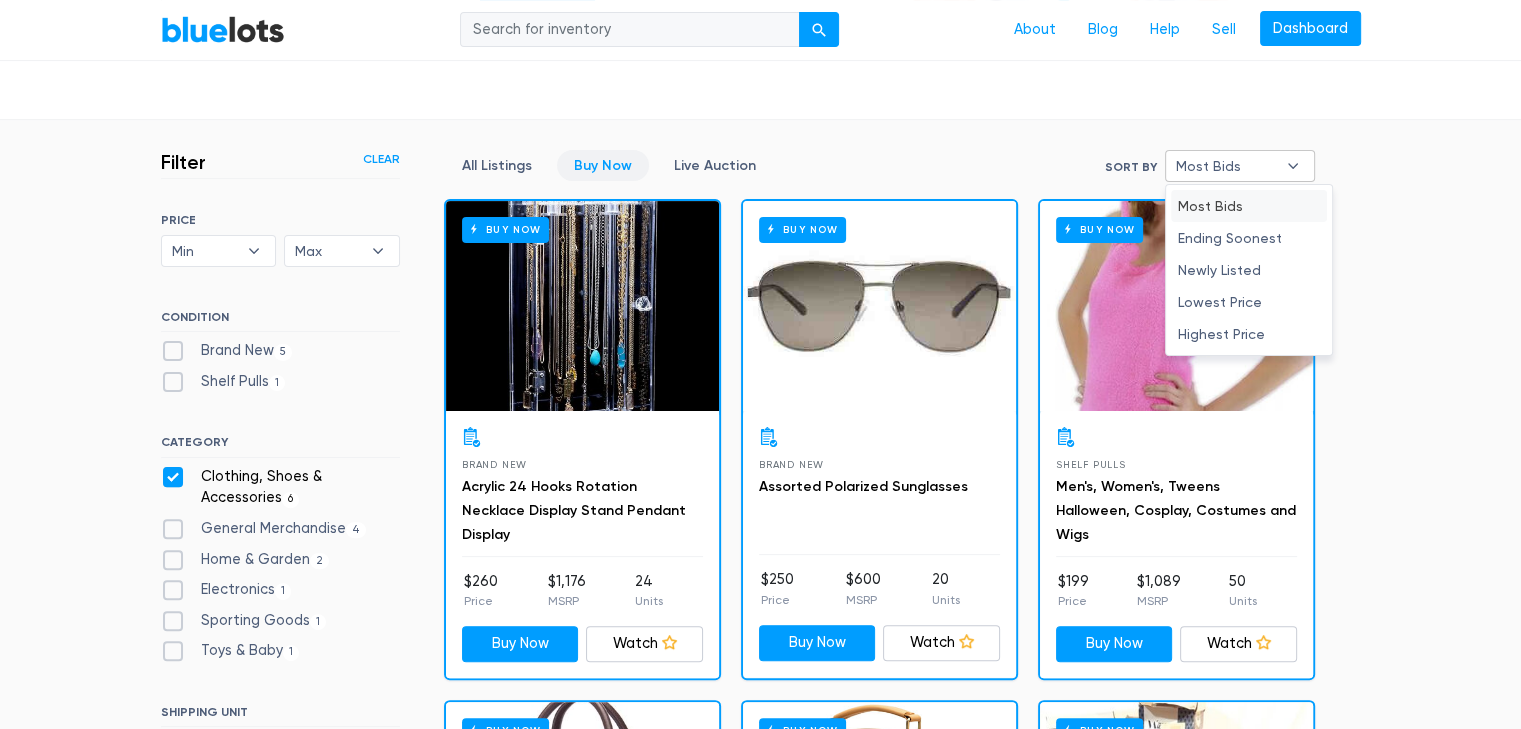 click on "Filter
Filter & Sort
Clear
SORT BY
Most Bids
Ending Soonest
Newly Listed
Lowest Price
Highest Price Most Bids ▾ Most Bids Ending Soonest Newly Listed Lowest Price Highest Price
PRICE
Min $100
$200
$300
$400
$500
$1,000
$2,000
$3,000 Min ▾ Min $100 $200 $300 $400 $500 $1,000 $2,000 $3,000
Max $100
$200
$300
$400
$500
$1,000
$2,000
$3,000 Max ▾ Max $100 $200 $300 $400 $500 $1,000 $2,000 $3,000
CONDITION
Brand New
5
1 6 4" at bounding box center (760, 703) 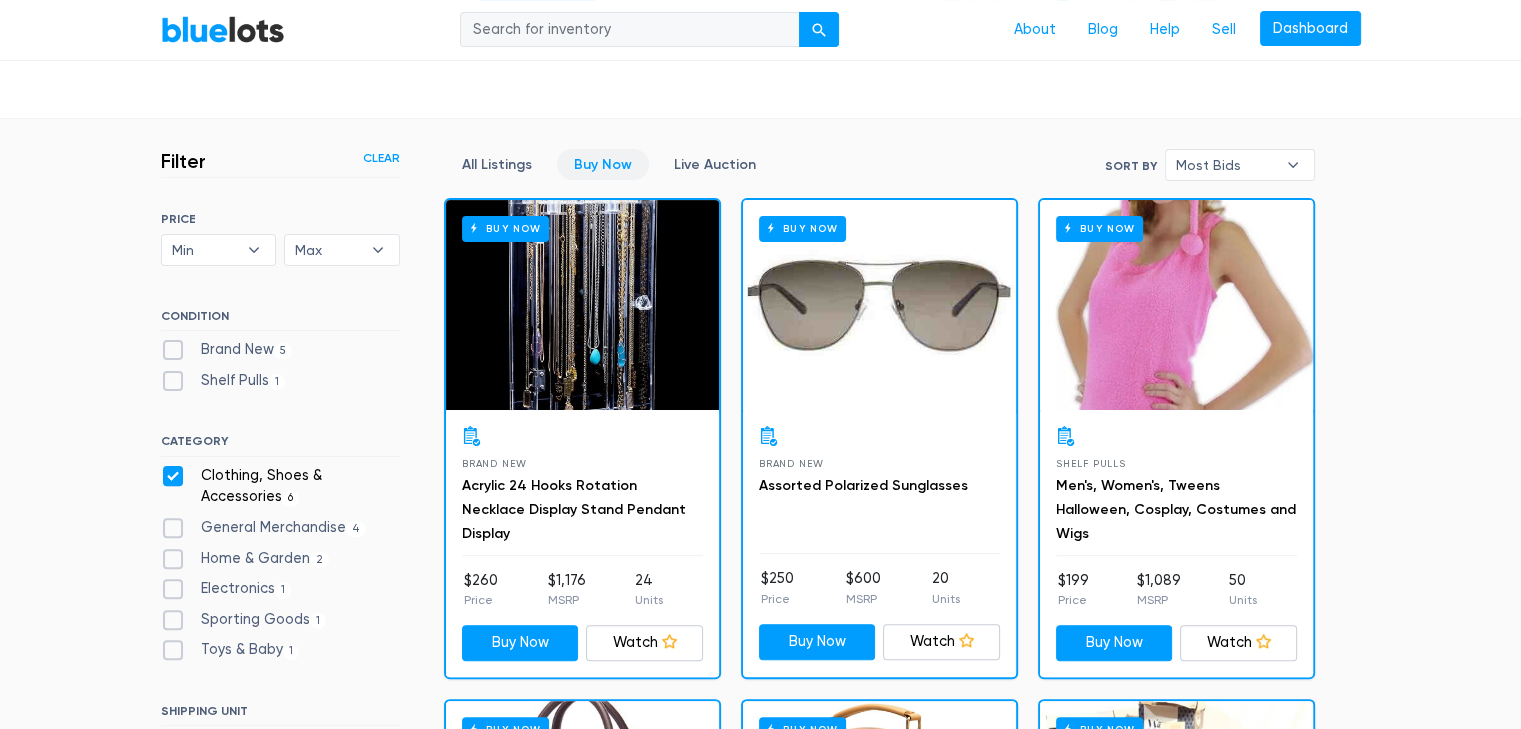 scroll, scrollTop: 471, scrollLeft: 0, axis: vertical 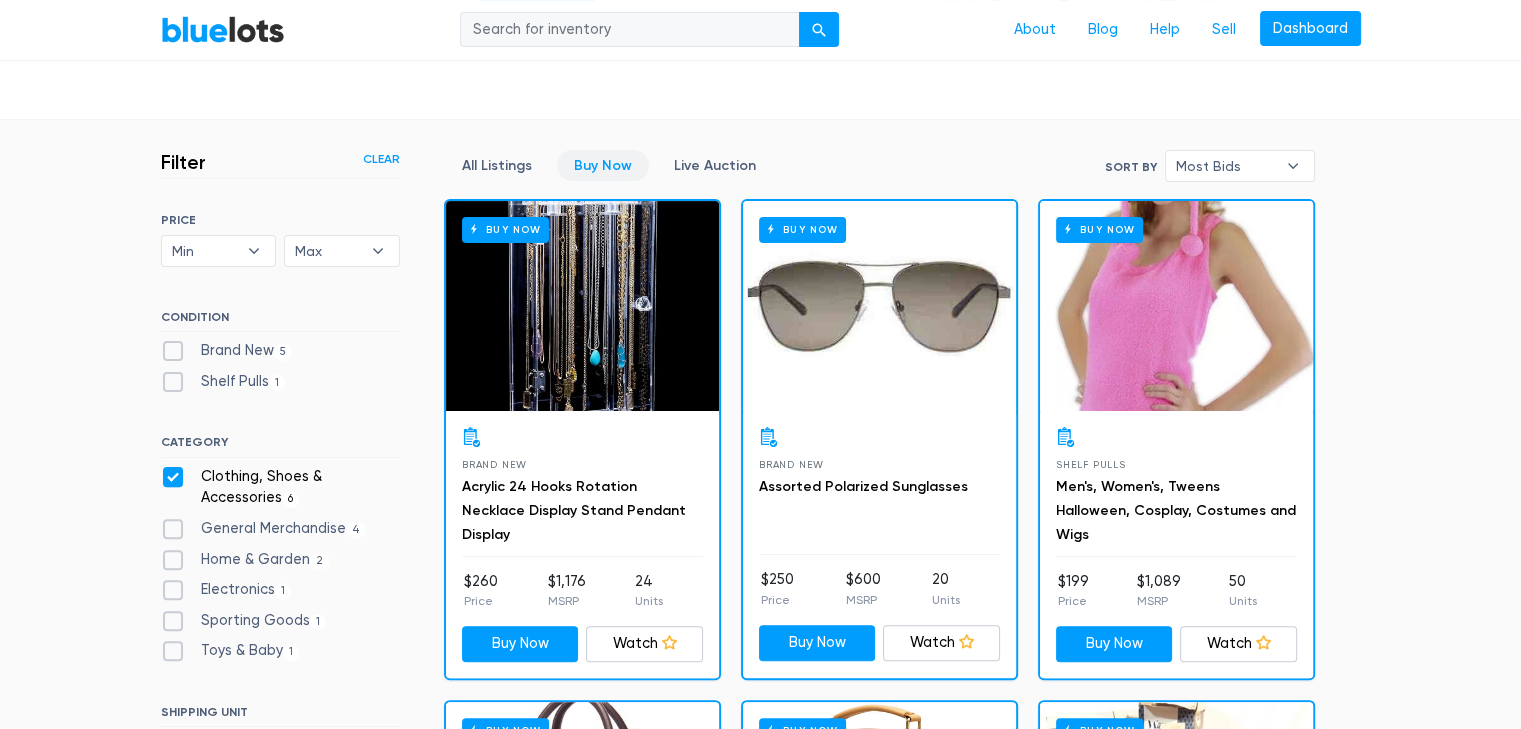 click on "▾" at bounding box center [1293, 166] 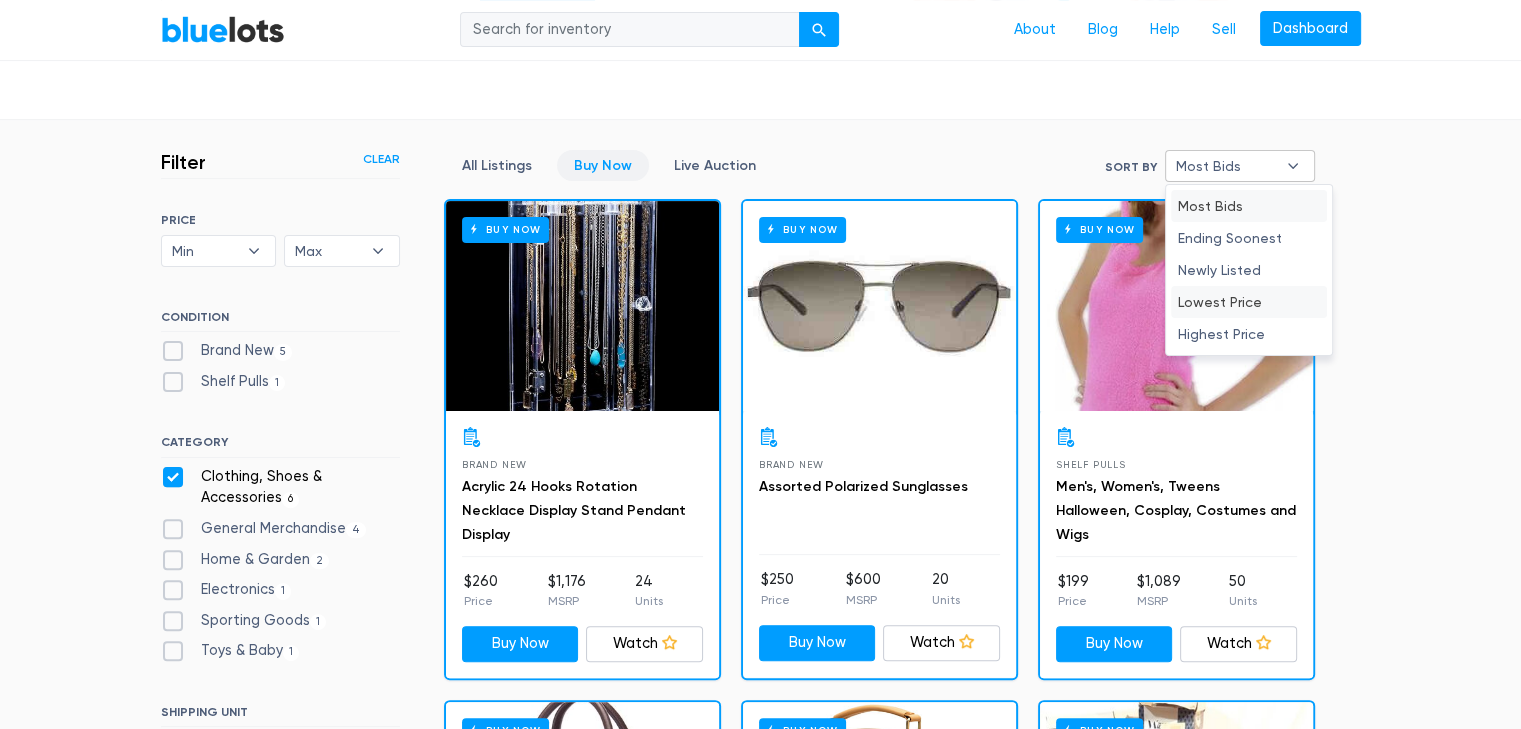 click on "Lowest Price" at bounding box center (1249, 302) 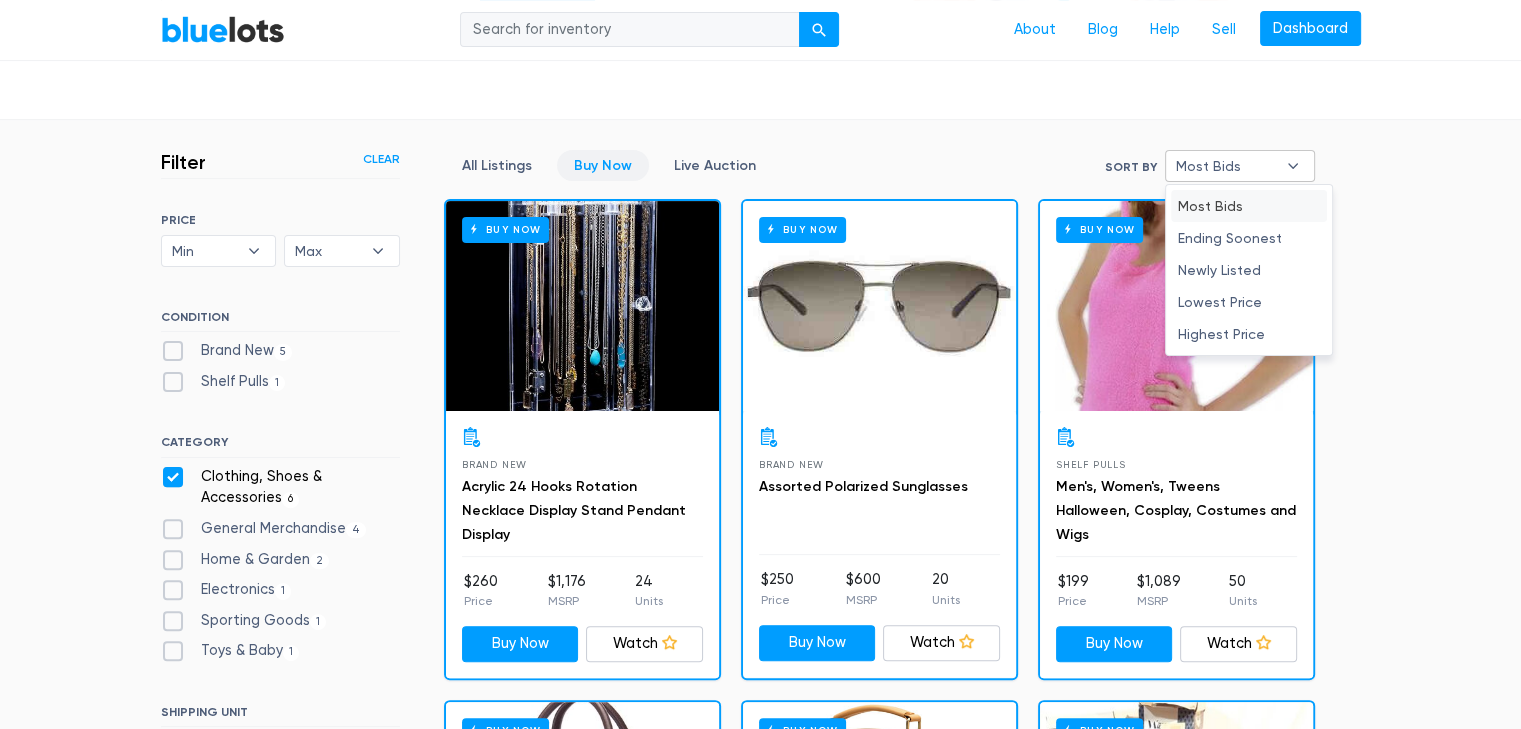 select on "lowest_price" 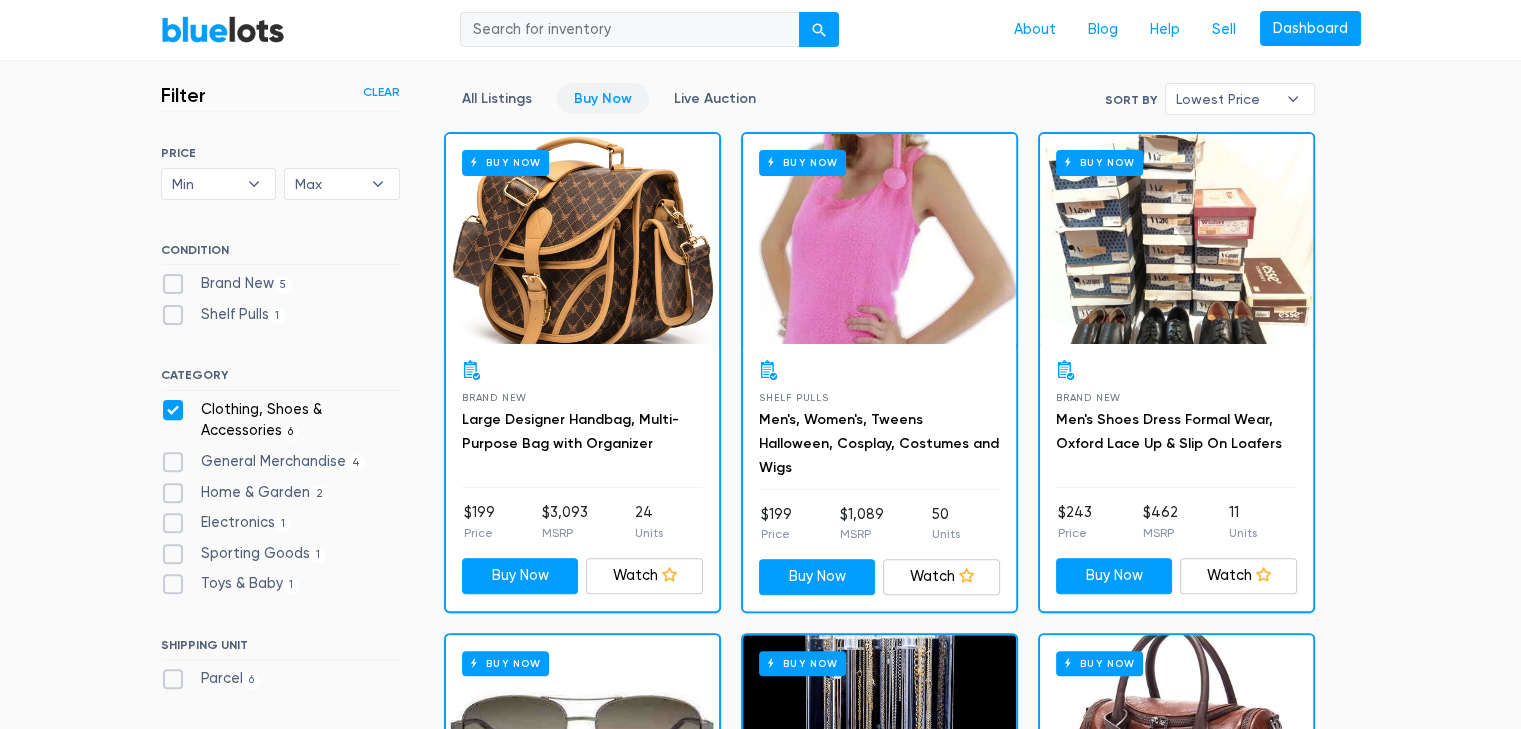 scroll, scrollTop: 471, scrollLeft: 0, axis: vertical 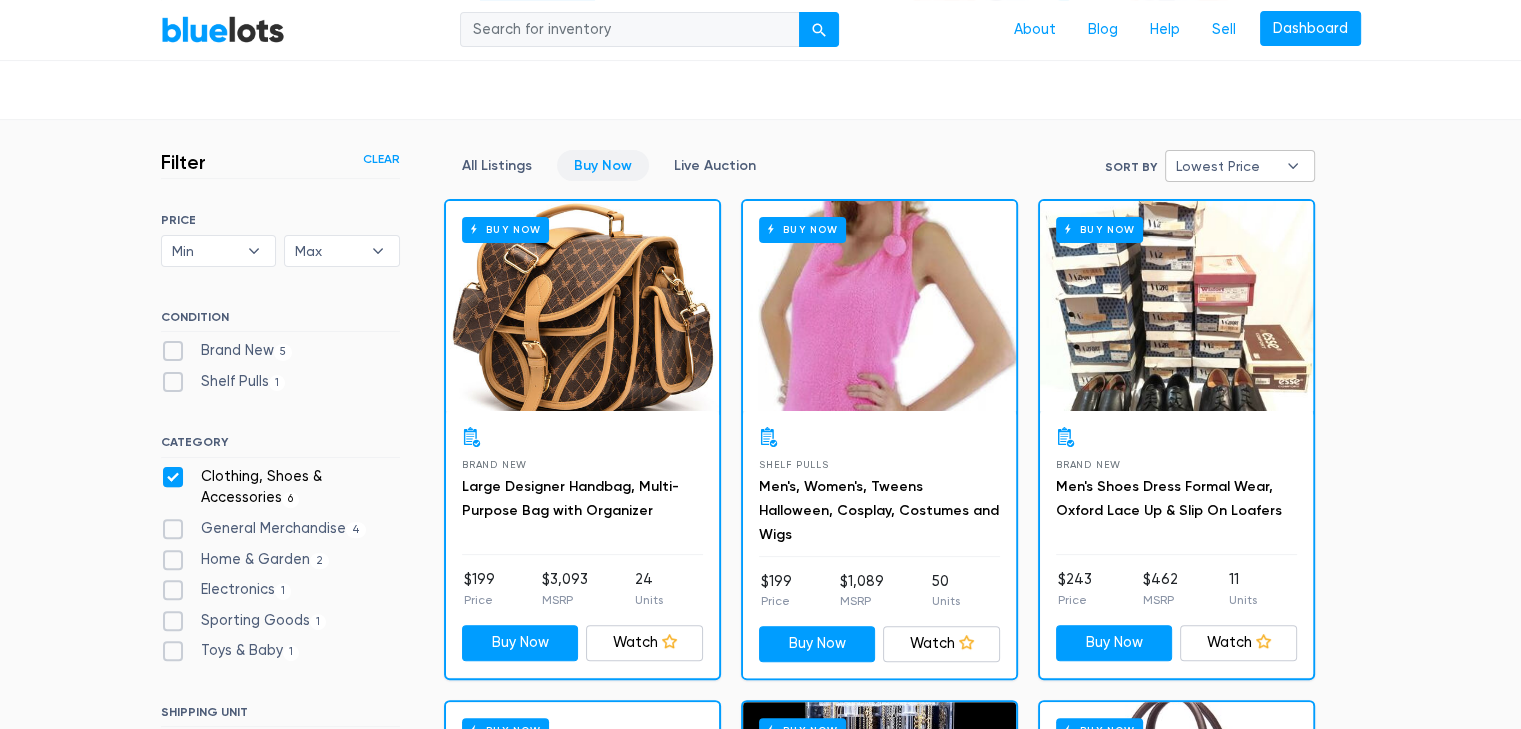 click on "Lowest Price" at bounding box center [1226, 166] 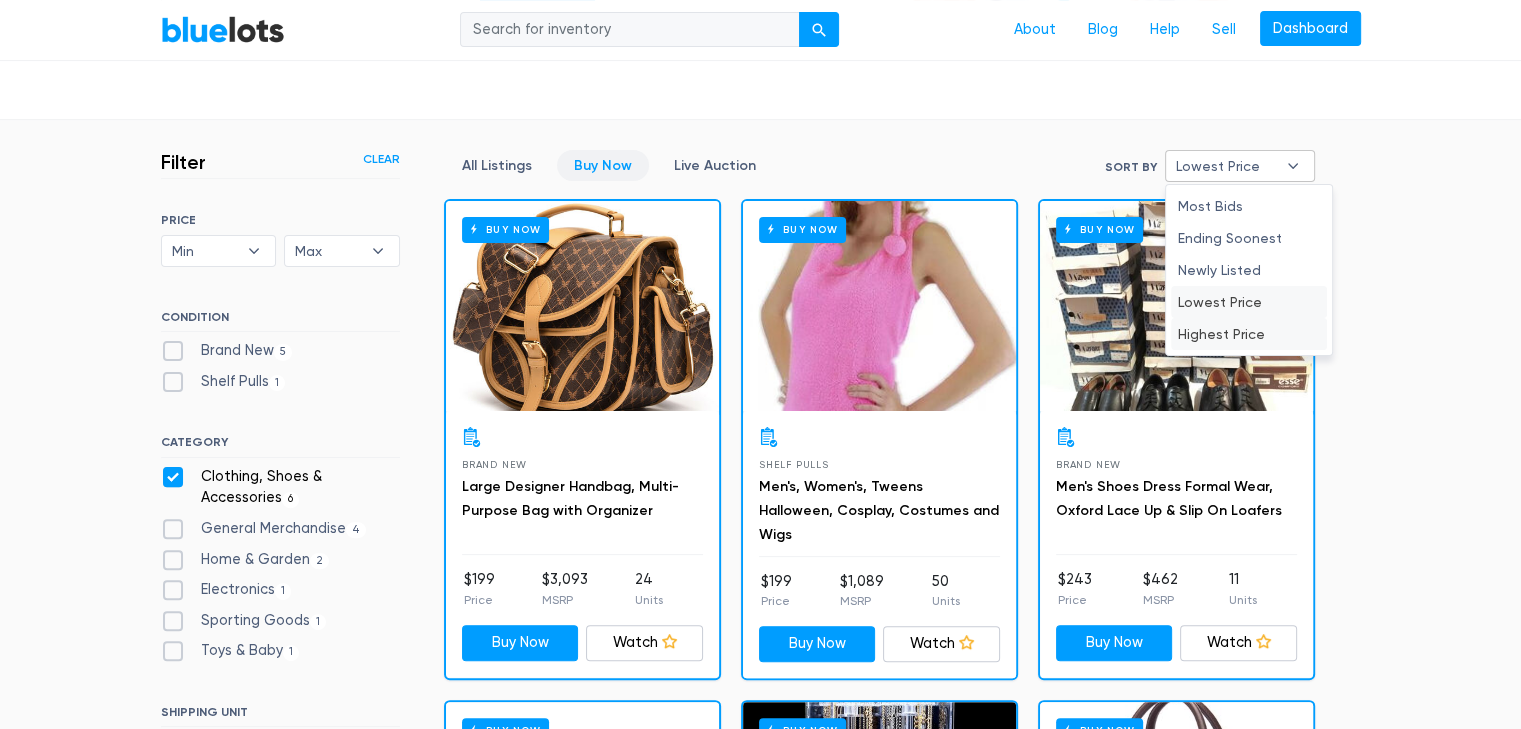 click on "Highest Price" at bounding box center (1249, 334) 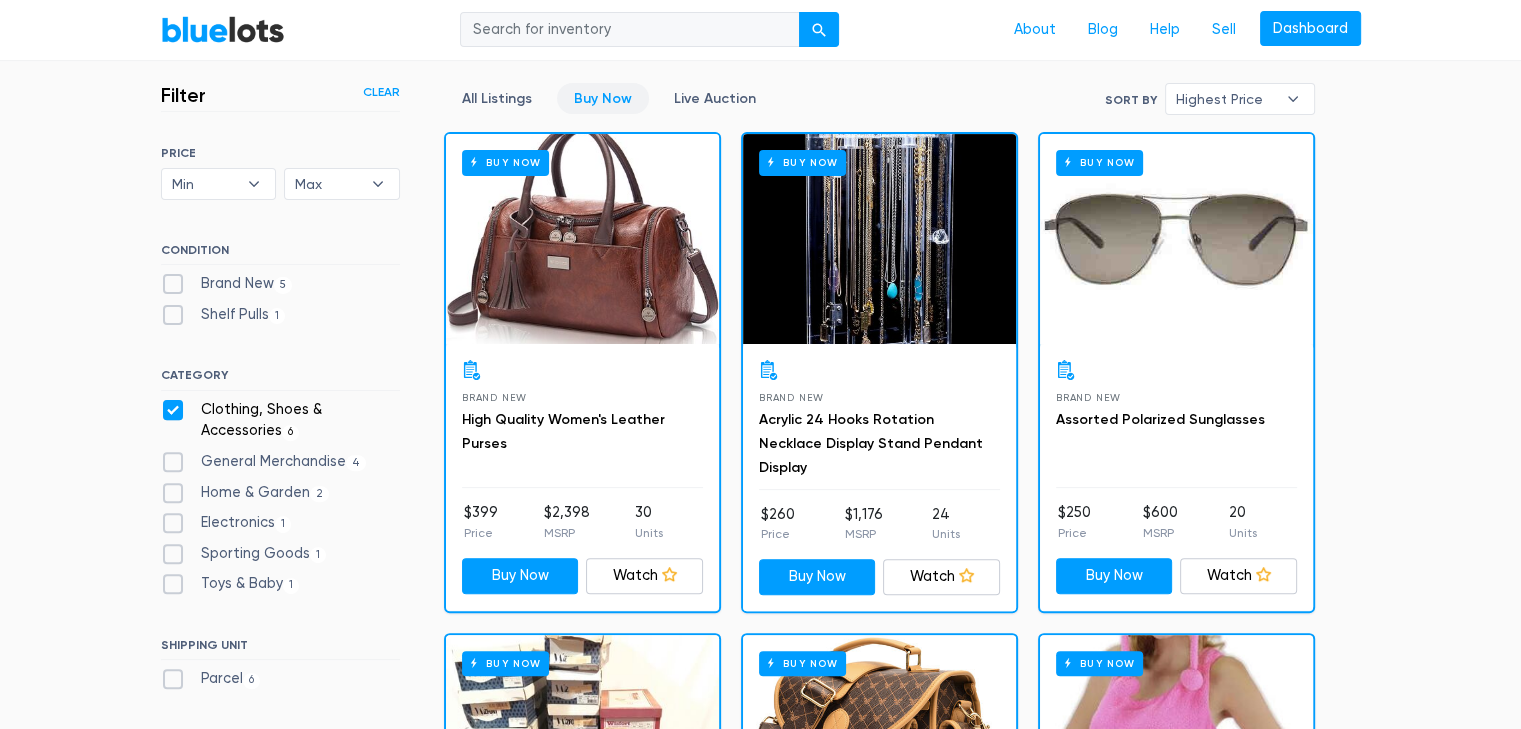 scroll, scrollTop: 538, scrollLeft: 0, axis: vertical 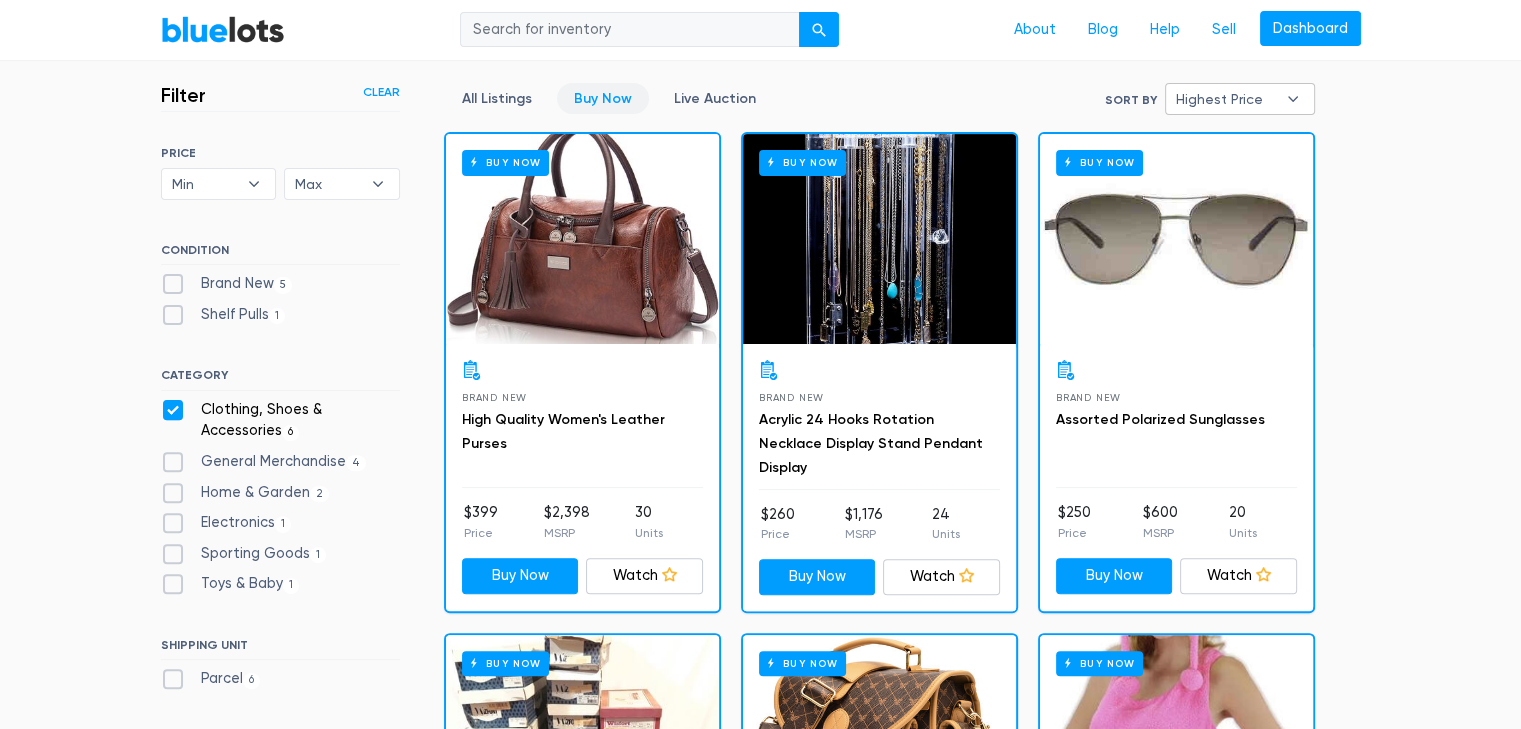 click on "Highest Price" at bounding box center (1226, 99) 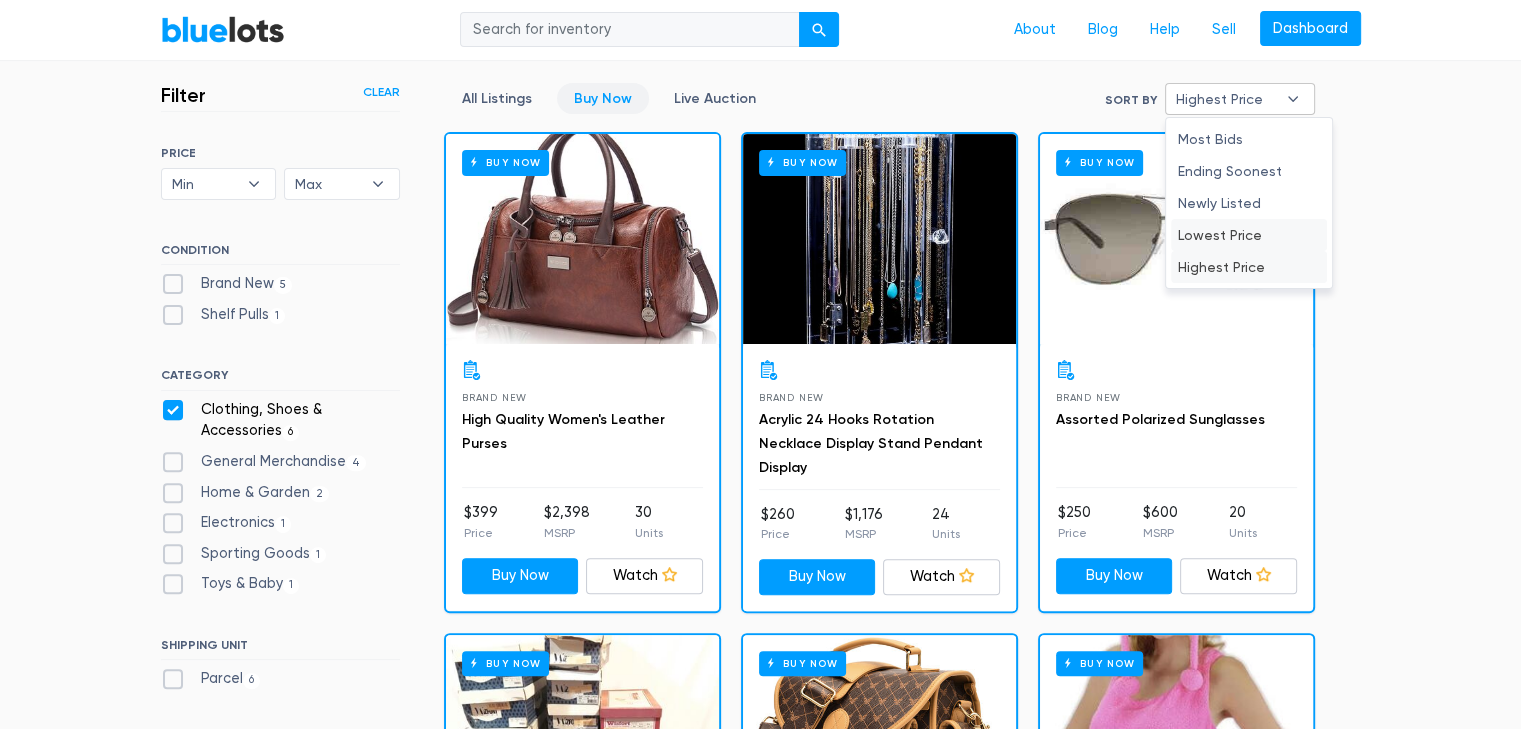 click on "Lowest Price" at bounding box center [1249, 235] 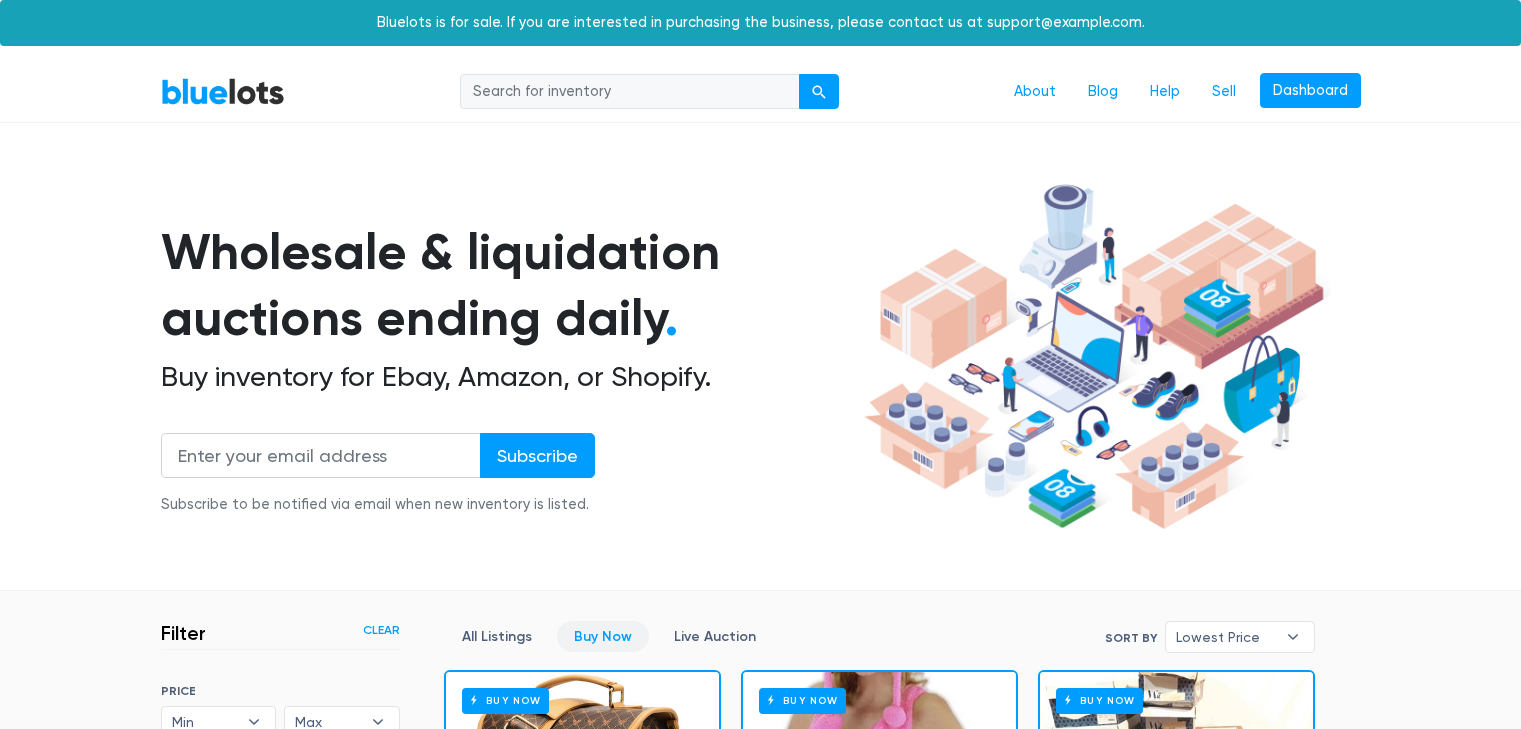 scroll, scrollTop: 538, scrollLeft: 0, axis: vertical 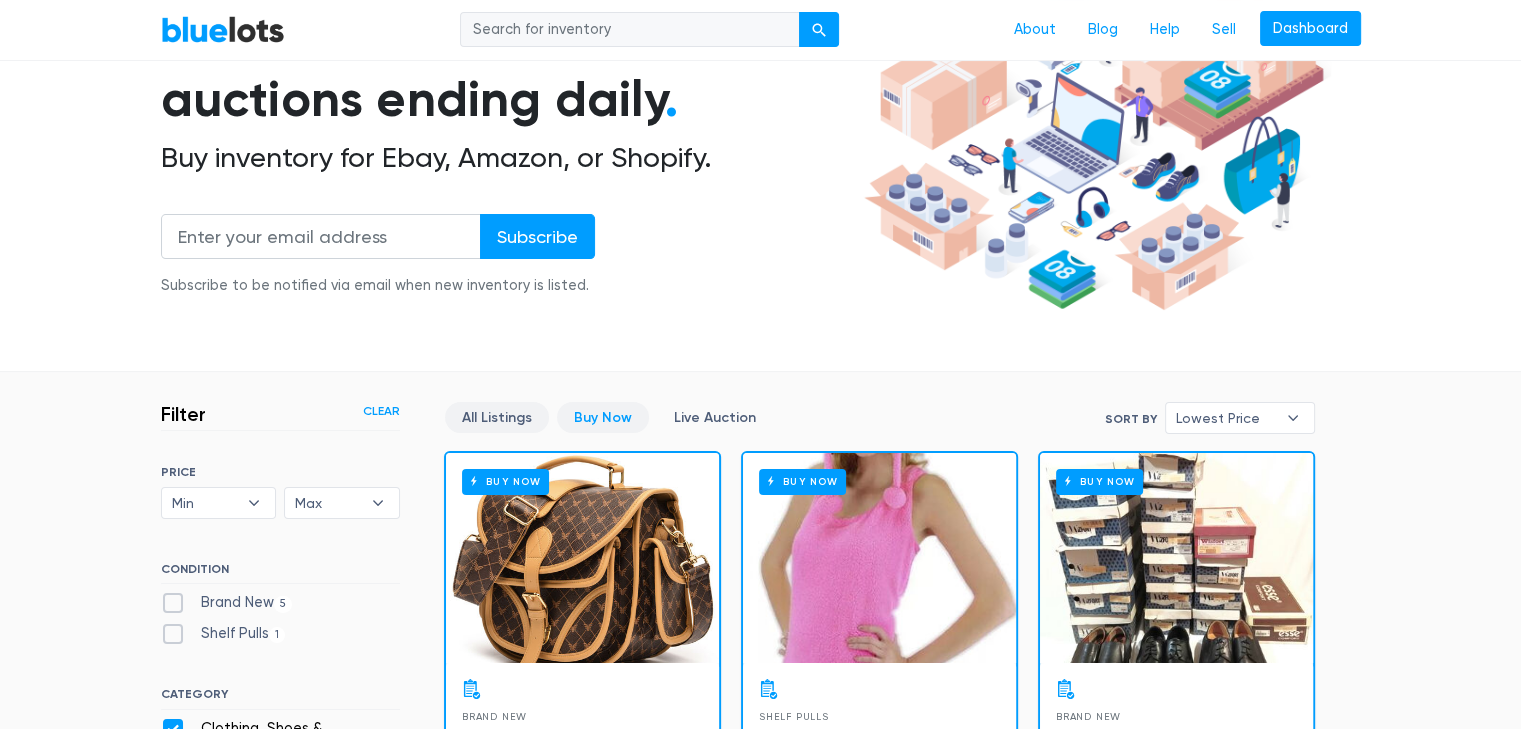 click on "All Listings" at bounding box center [497, 417] 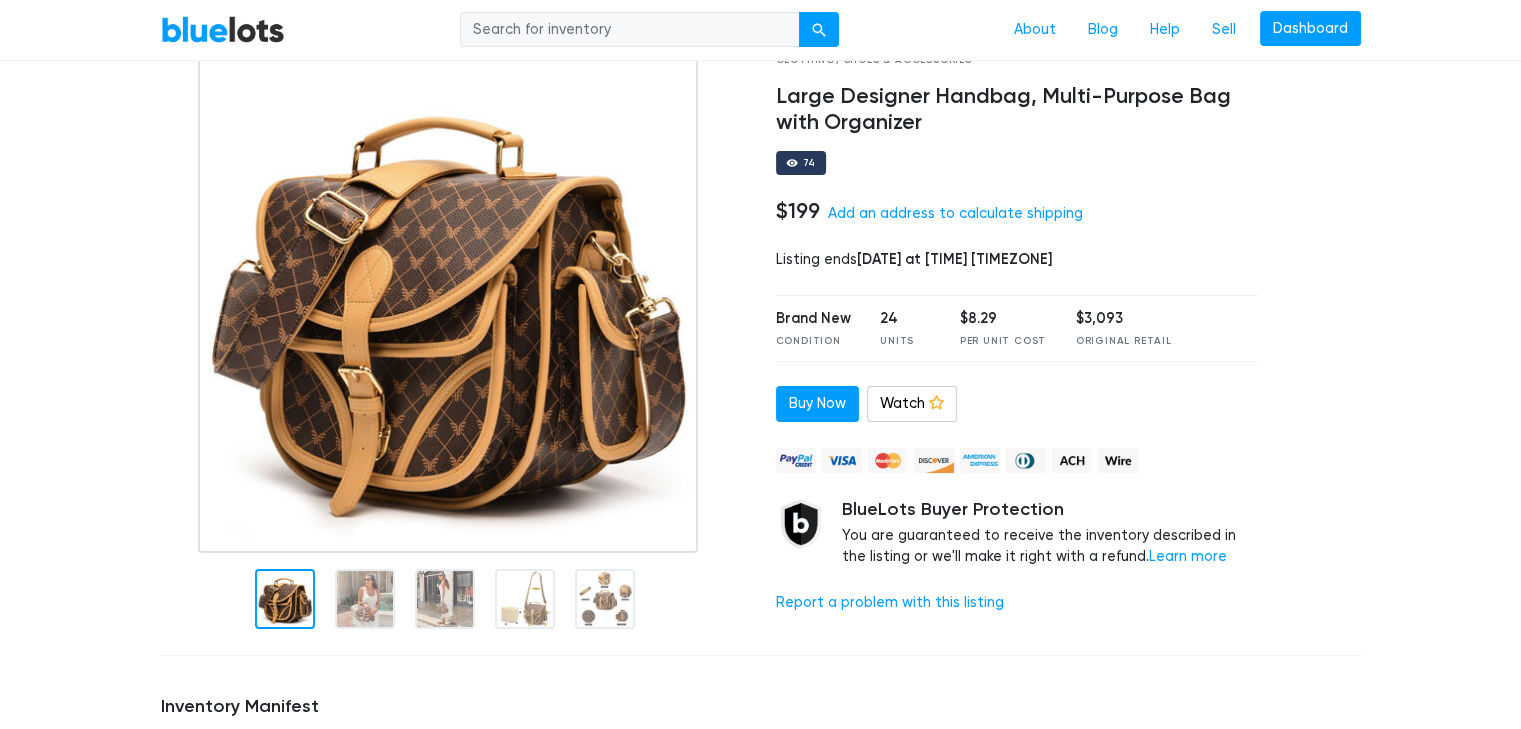 scroll, scrollTop: 66, scrollLeft: 0, axis: vertical 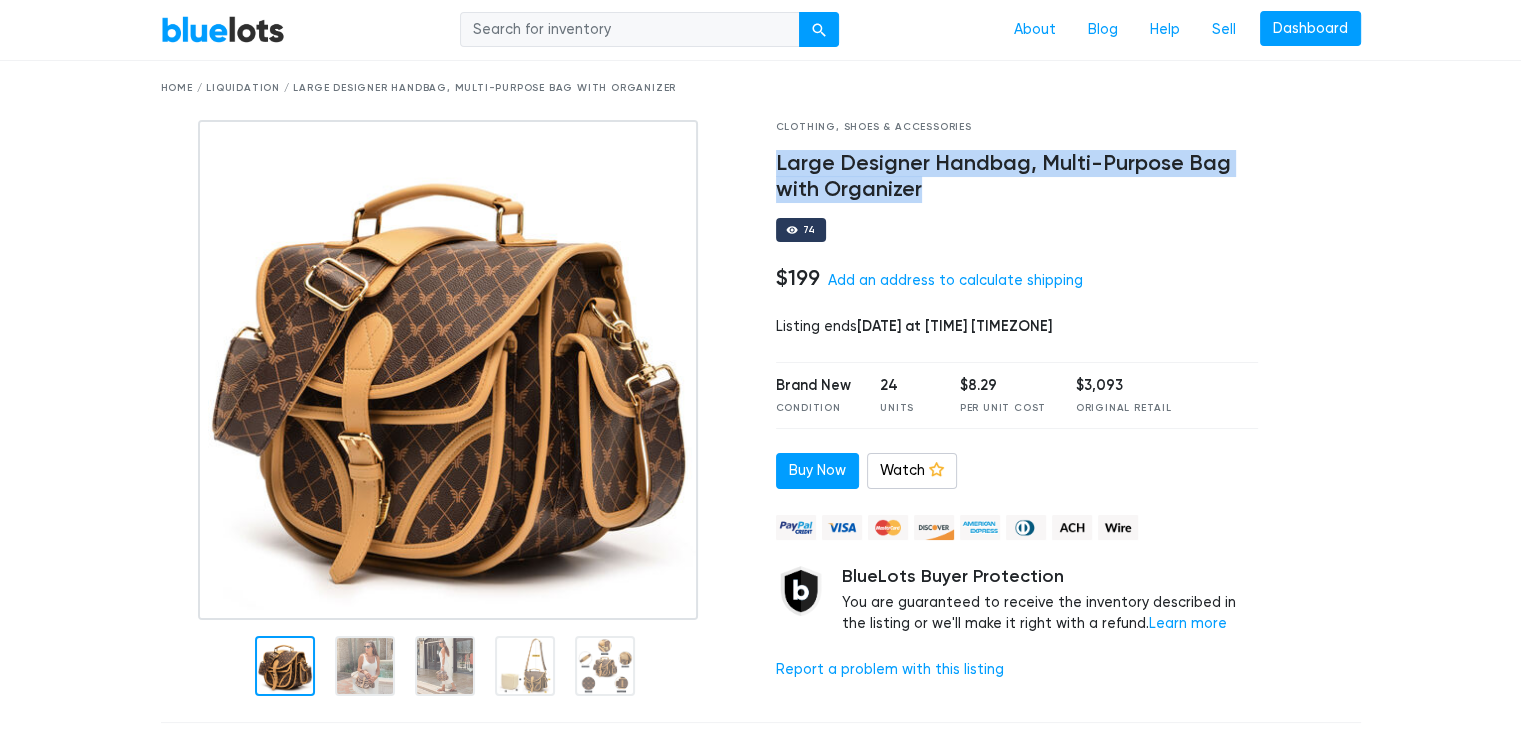 drag, startPoint x: 764, startPoint y: 165, endPoint x: 1092, endPoint y: 182, distance: 328.44025 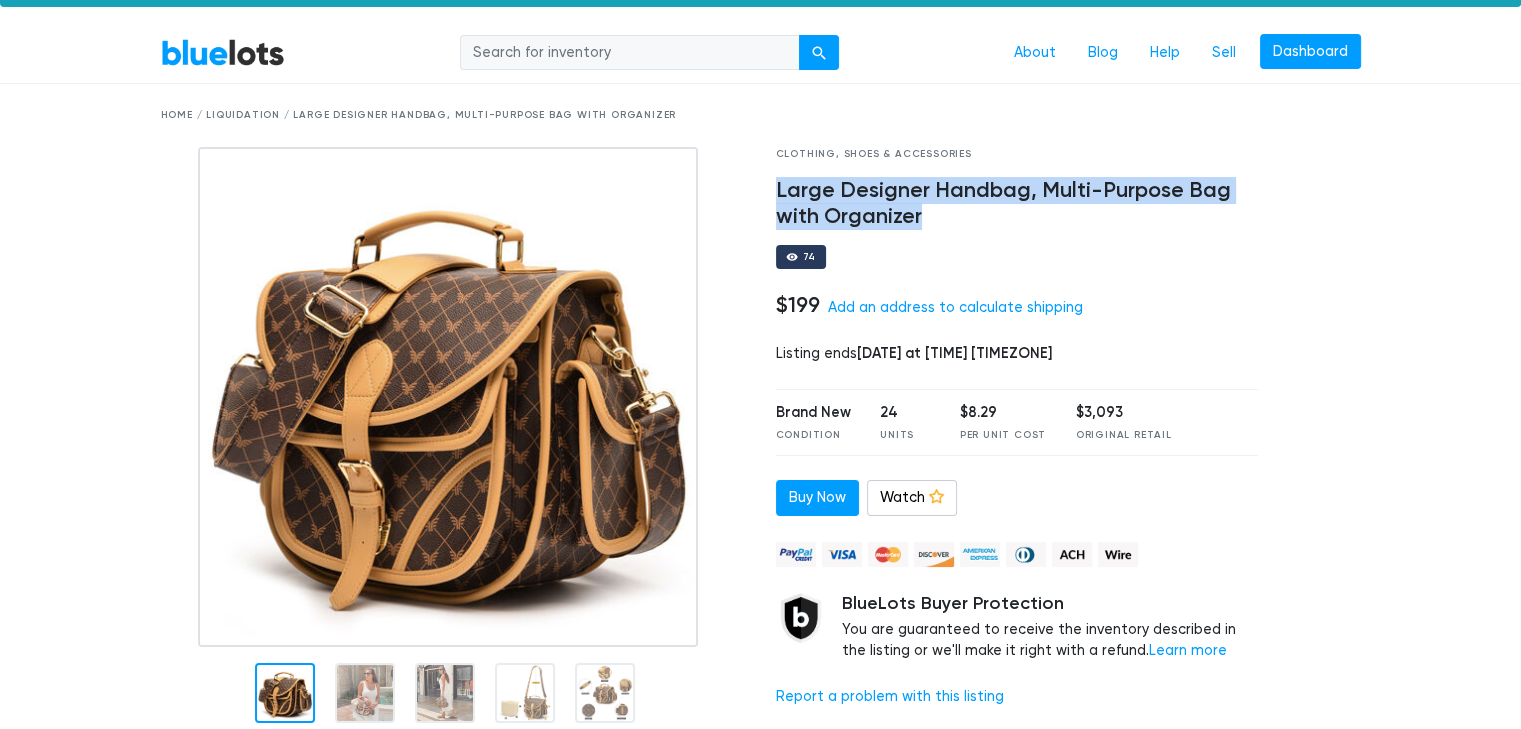 scroll, scrollTop: 0, scrollLeft: 0, axis: both 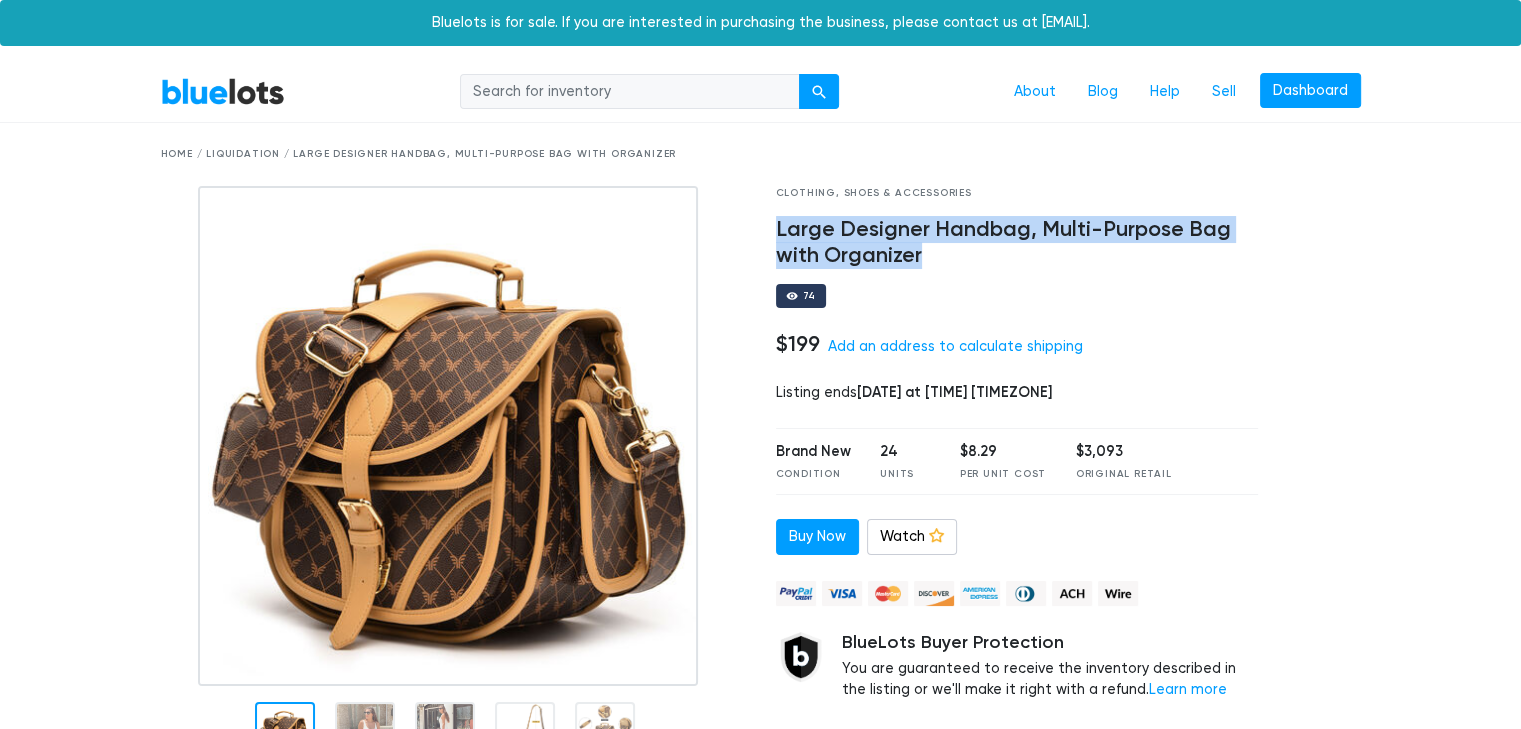 click on "BlueLots" at bounding box center (223, 91) 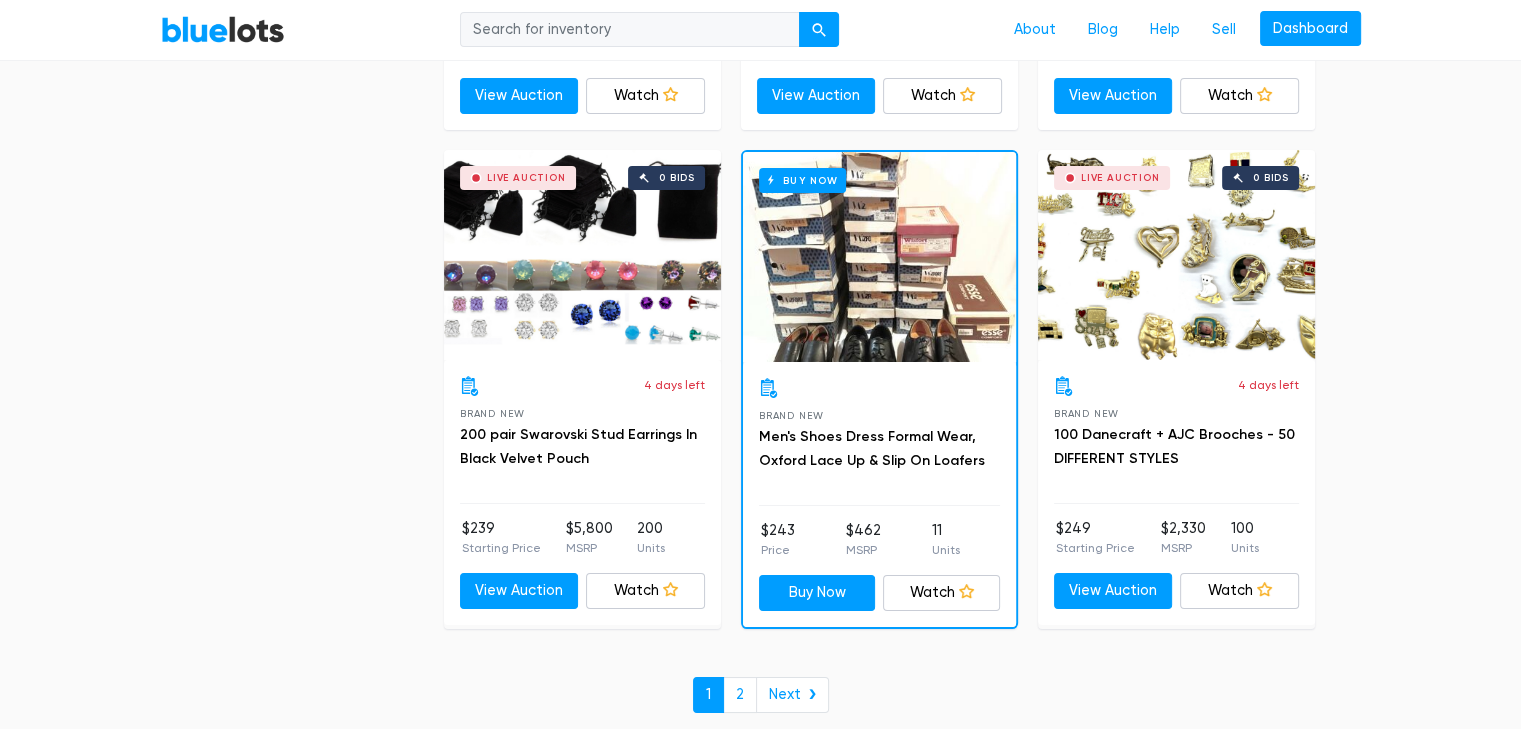 scroll, scrollTop: 7733, scrollLeft: 0, axis: vertical 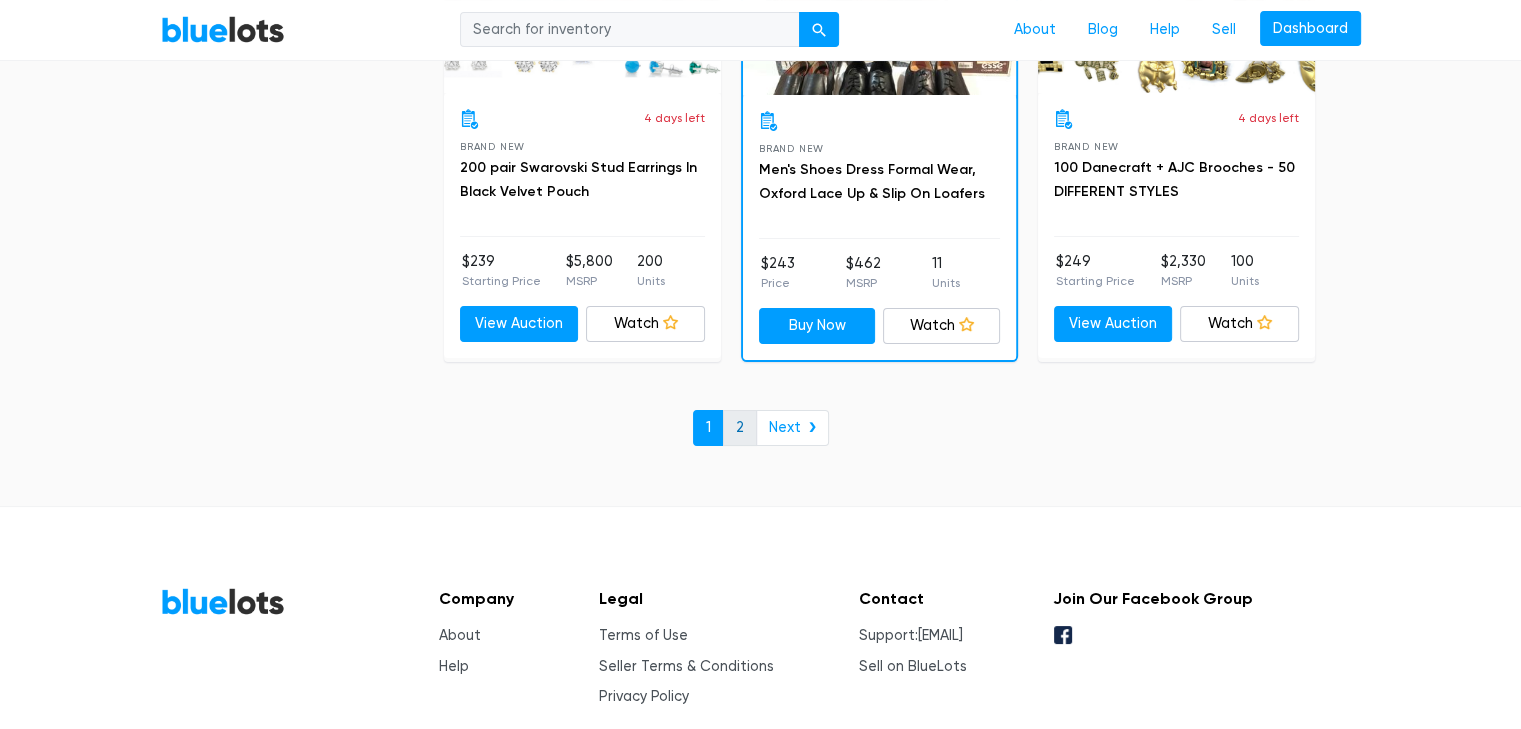 click on "2" at bounding box center (740, 428) 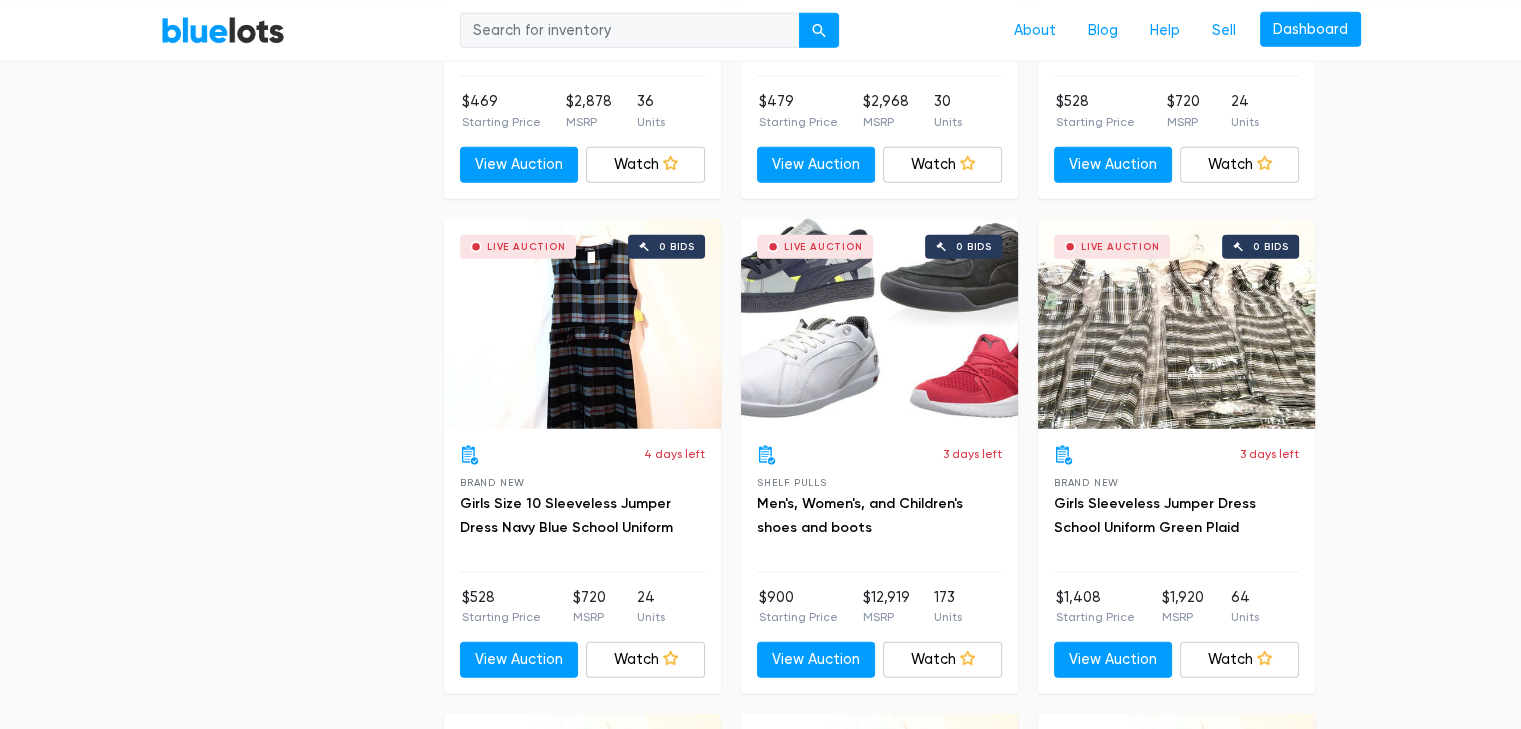 scroll, scrollTop: 5066, scrollLeft: 0, axis: vertical 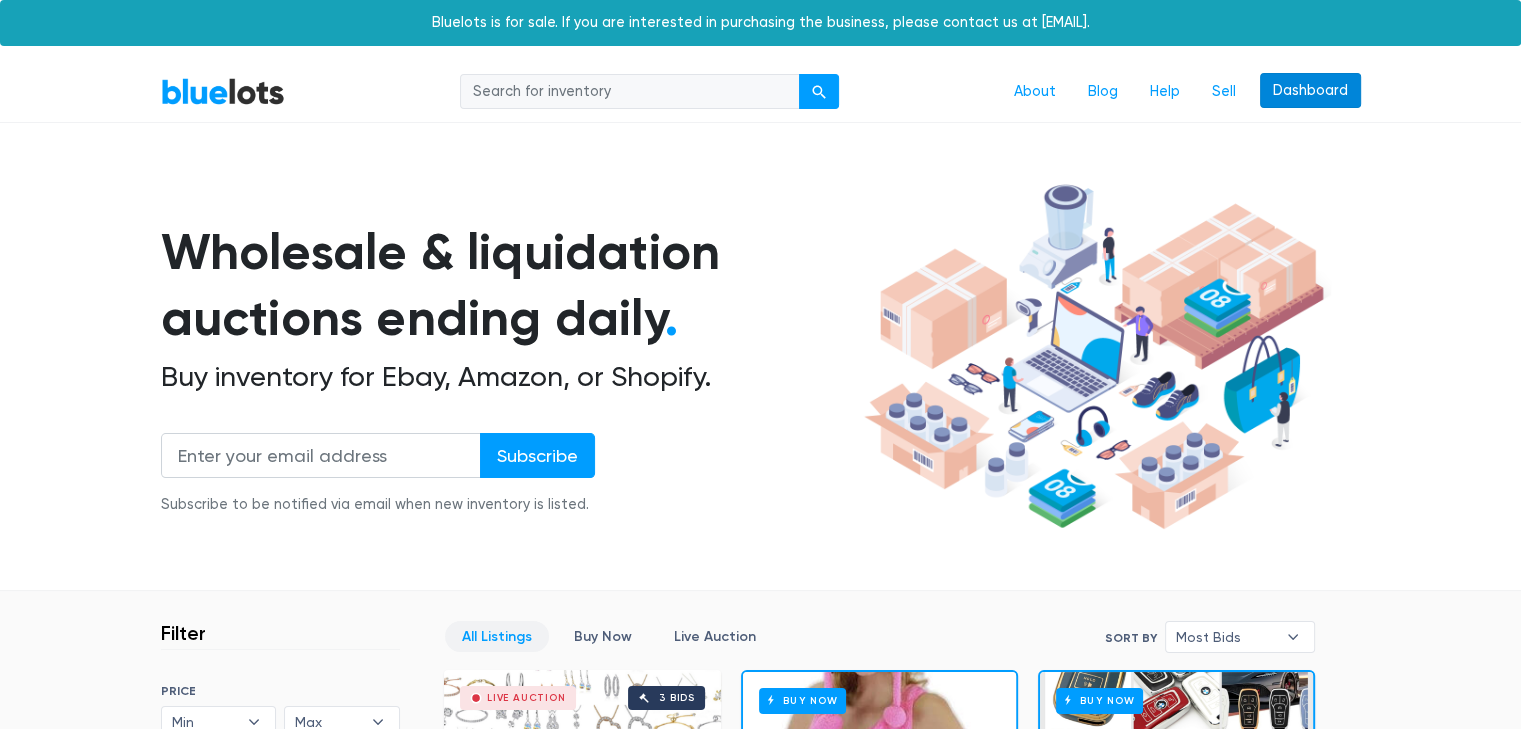 click on "Dashboard" at bounding box center (1310, 91) 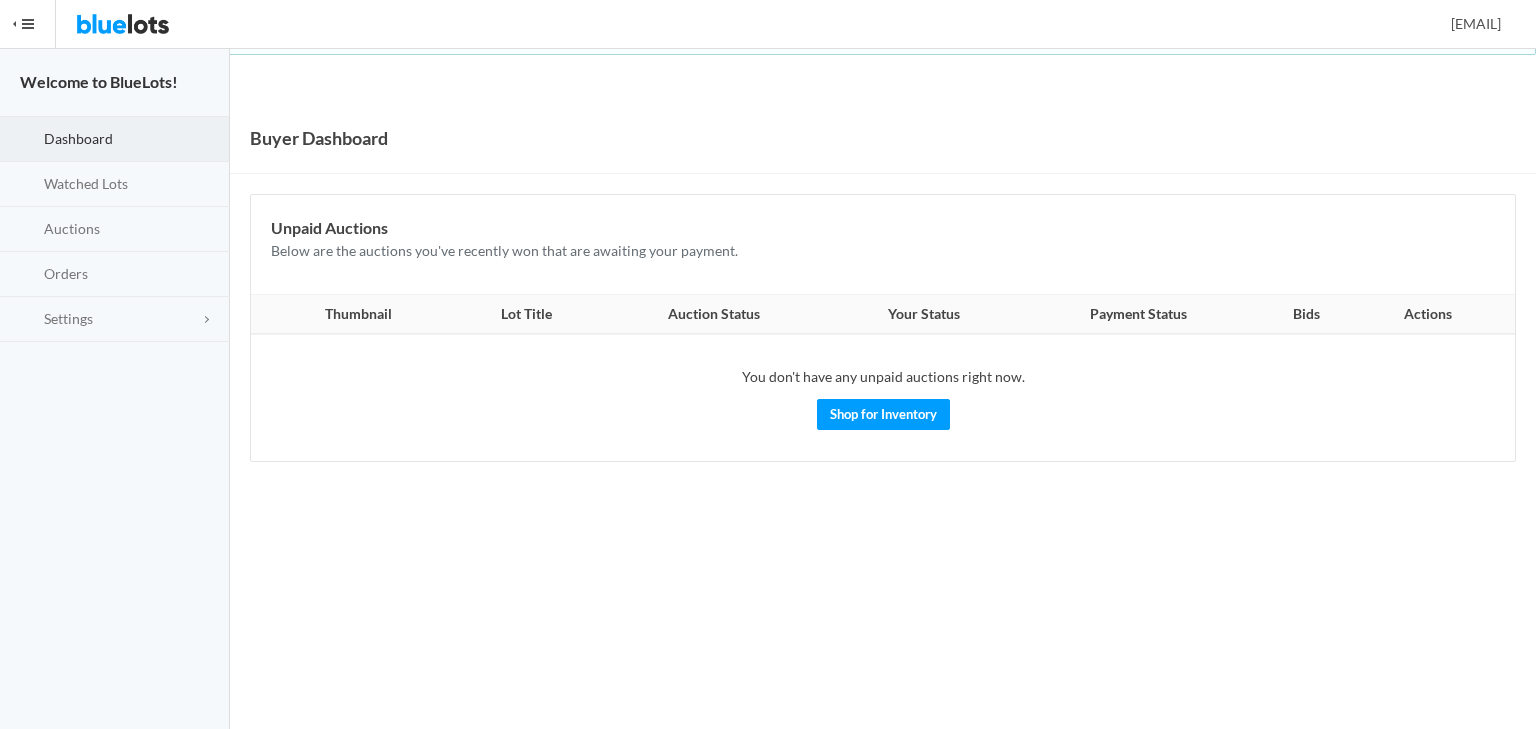 scroll, scrollTop: 0, scrollLeft: 0, axis: both 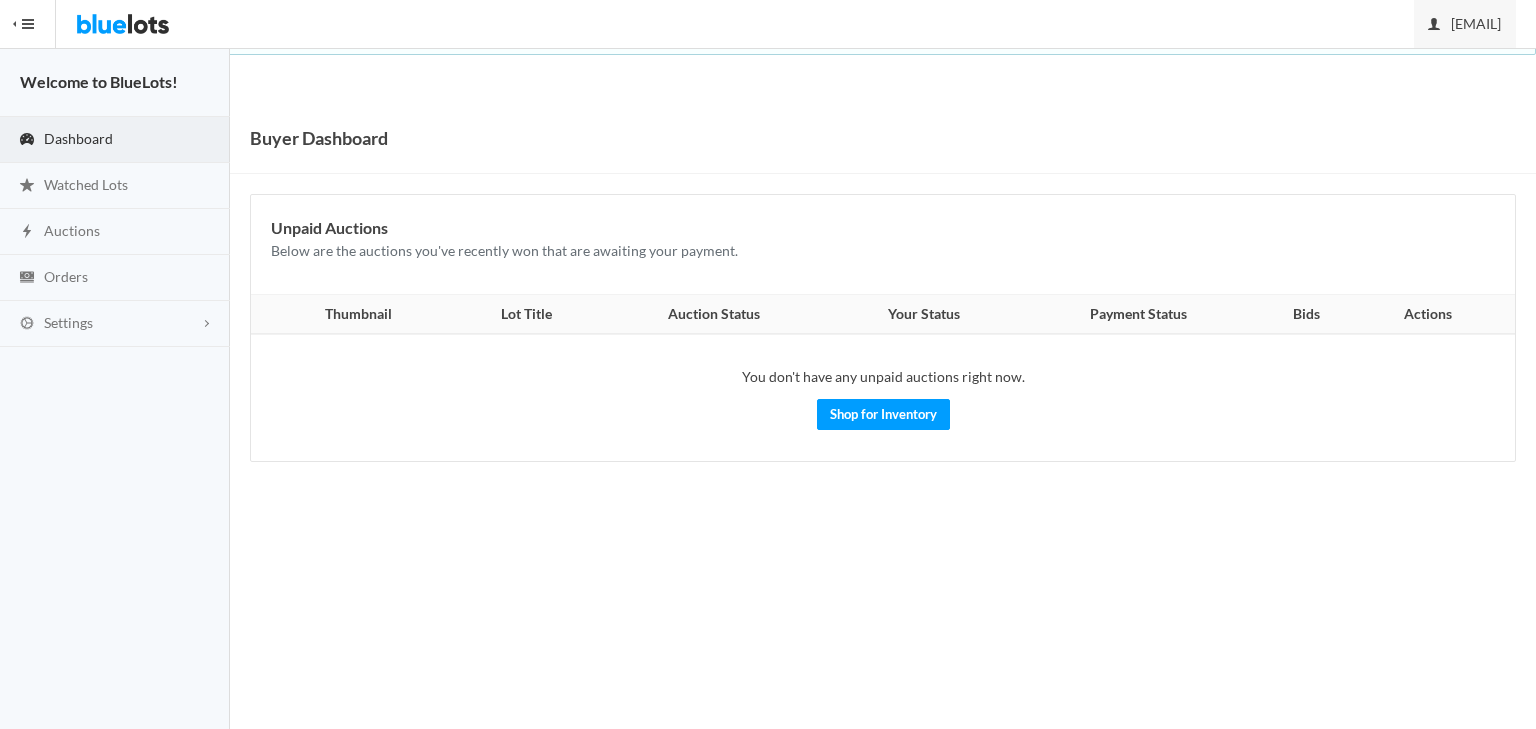 click on "[EMAIL]" at bounding box center [1465, 23] 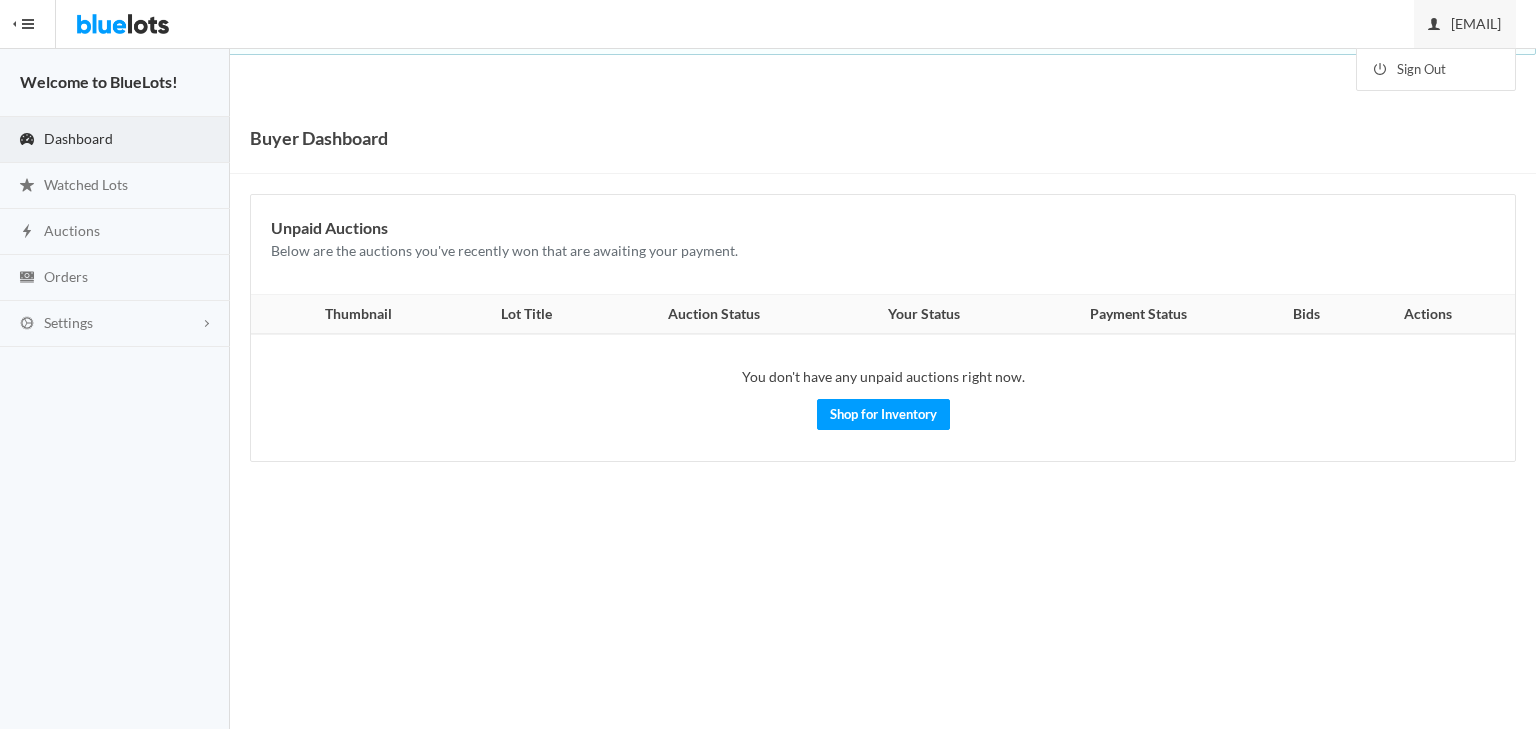click on "[EMAIL]" at bounding box center (1465, 23) 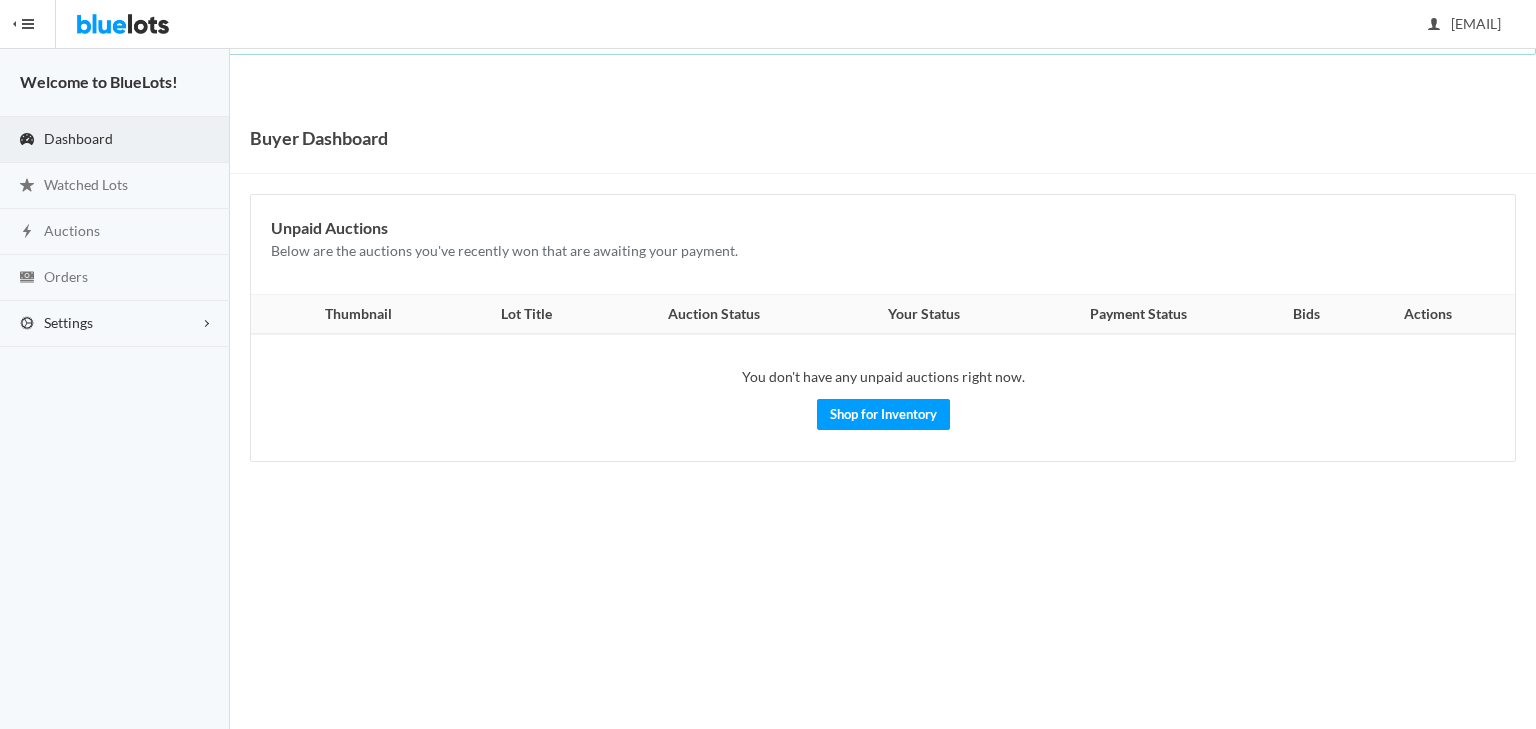 click on "Settings" at bounding box center [115, 324] 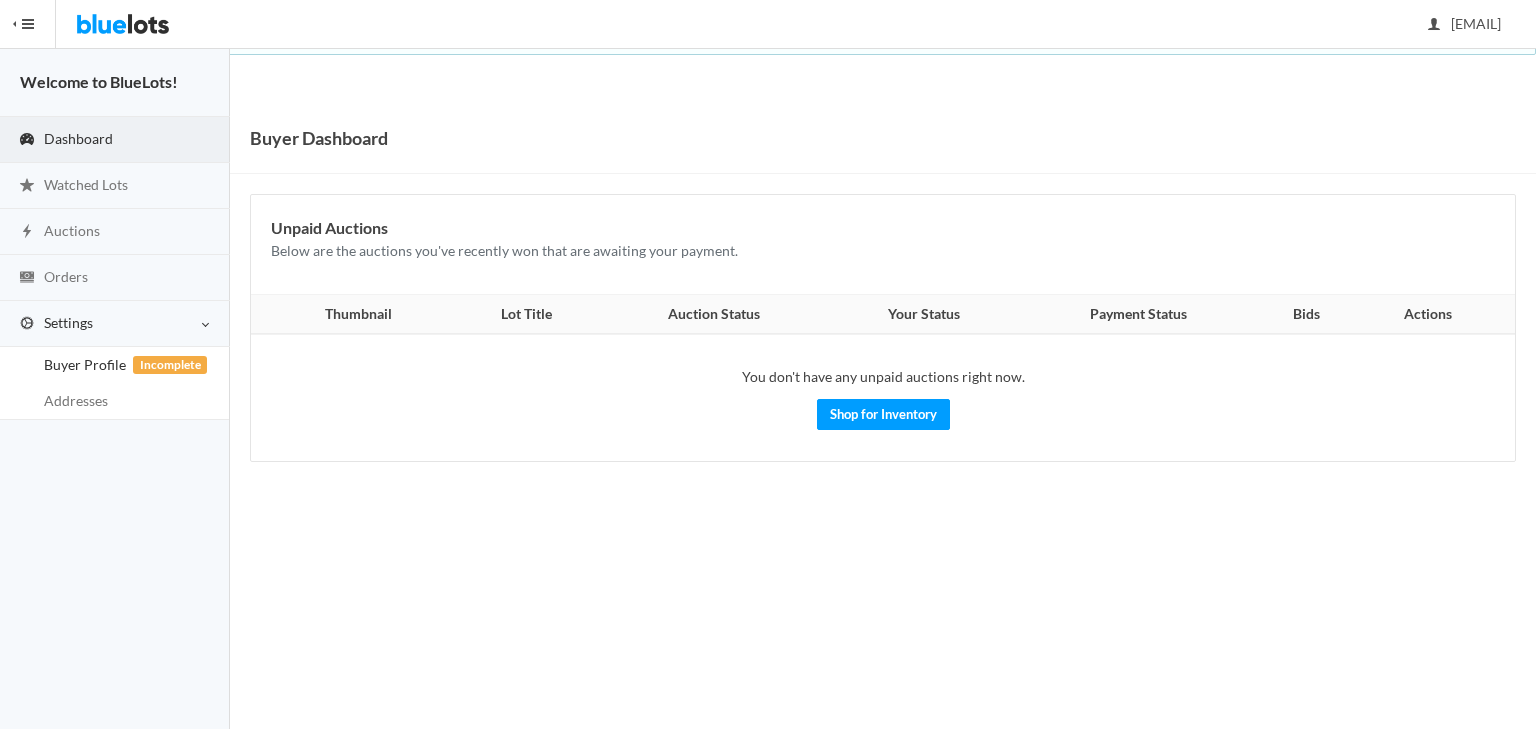 click on "Buyer Profile
Incomplete" at bounding box center [85, 364] 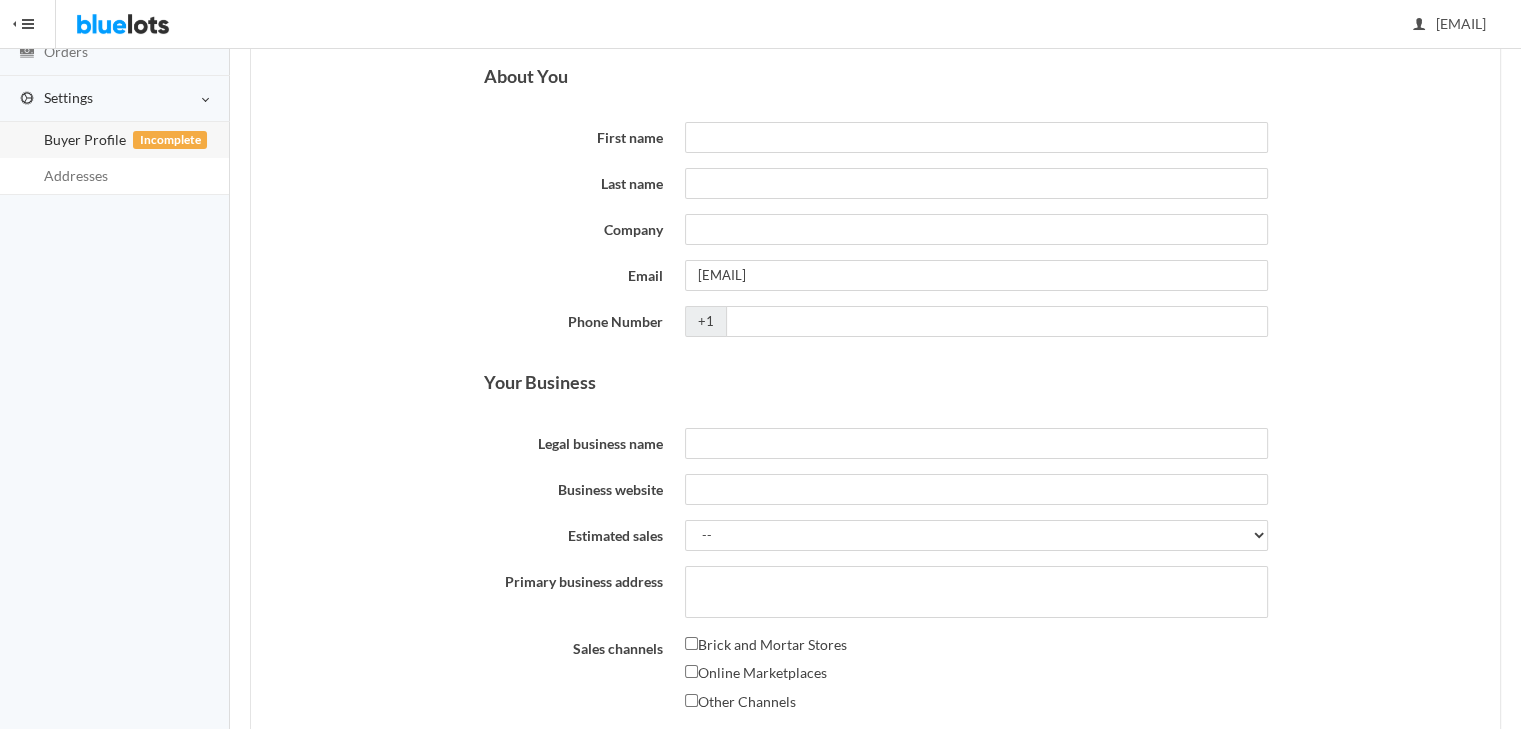 scroll, scrollTop: 182, scrollLeft: 0, axis: vertical 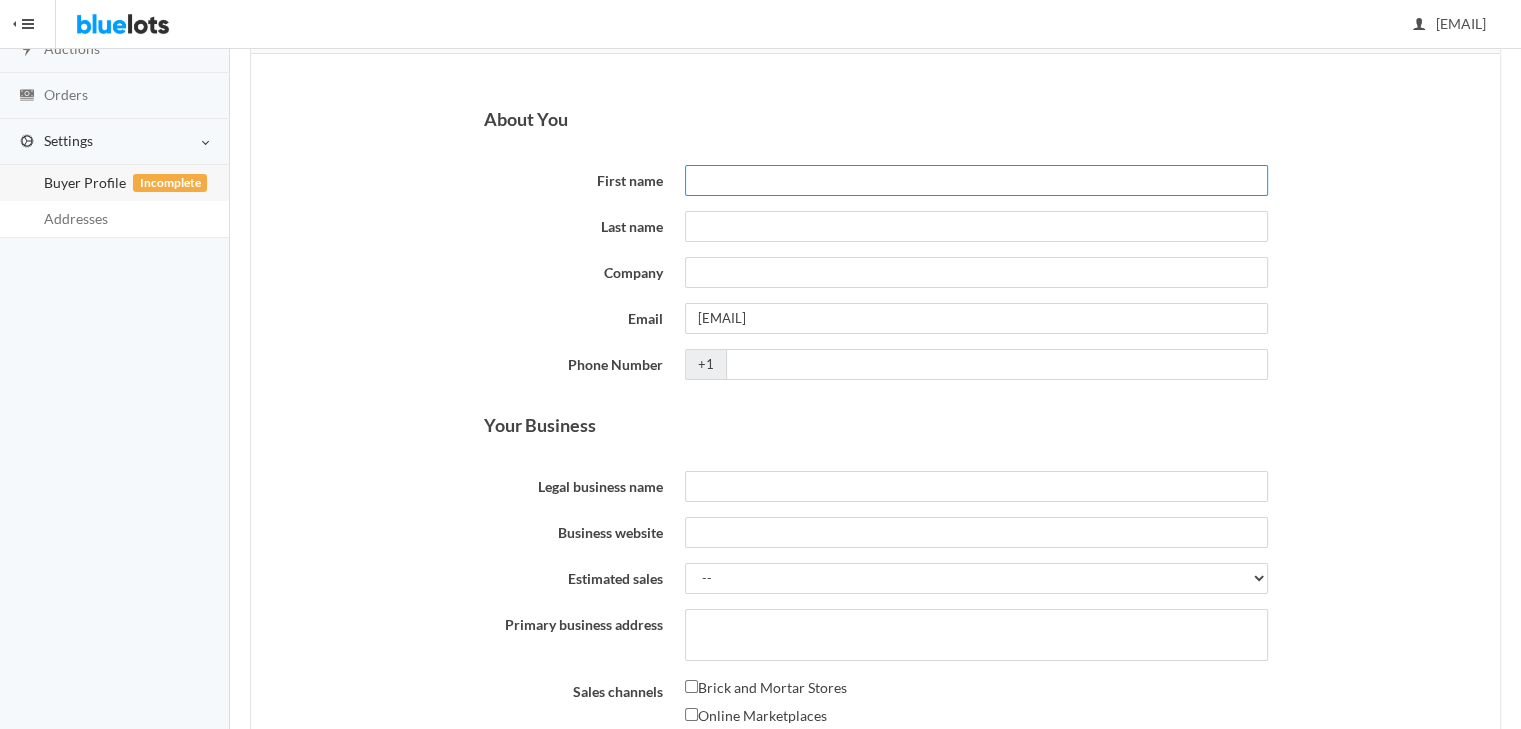 click on "First name" at bounding box center (976, 180) 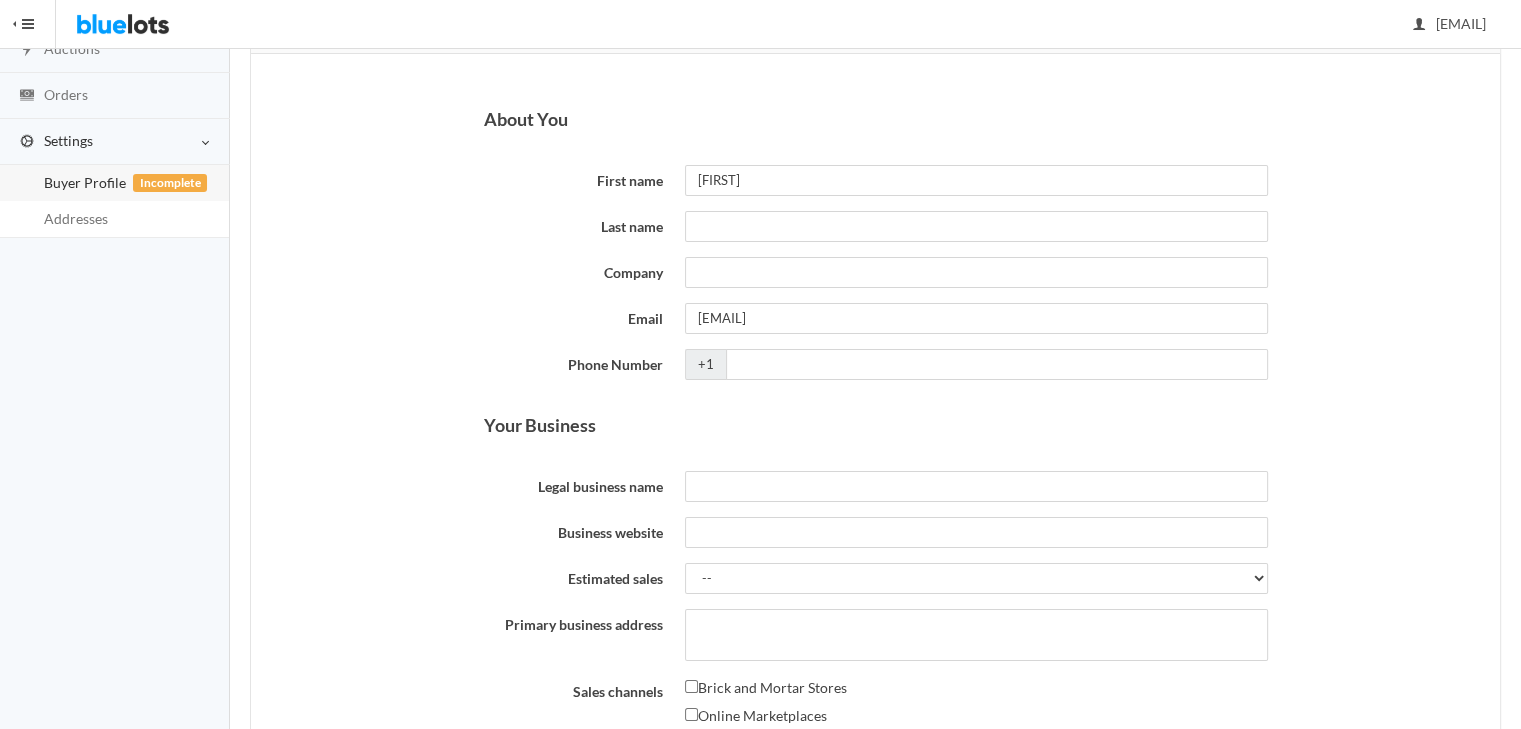 type on "[LAST]" 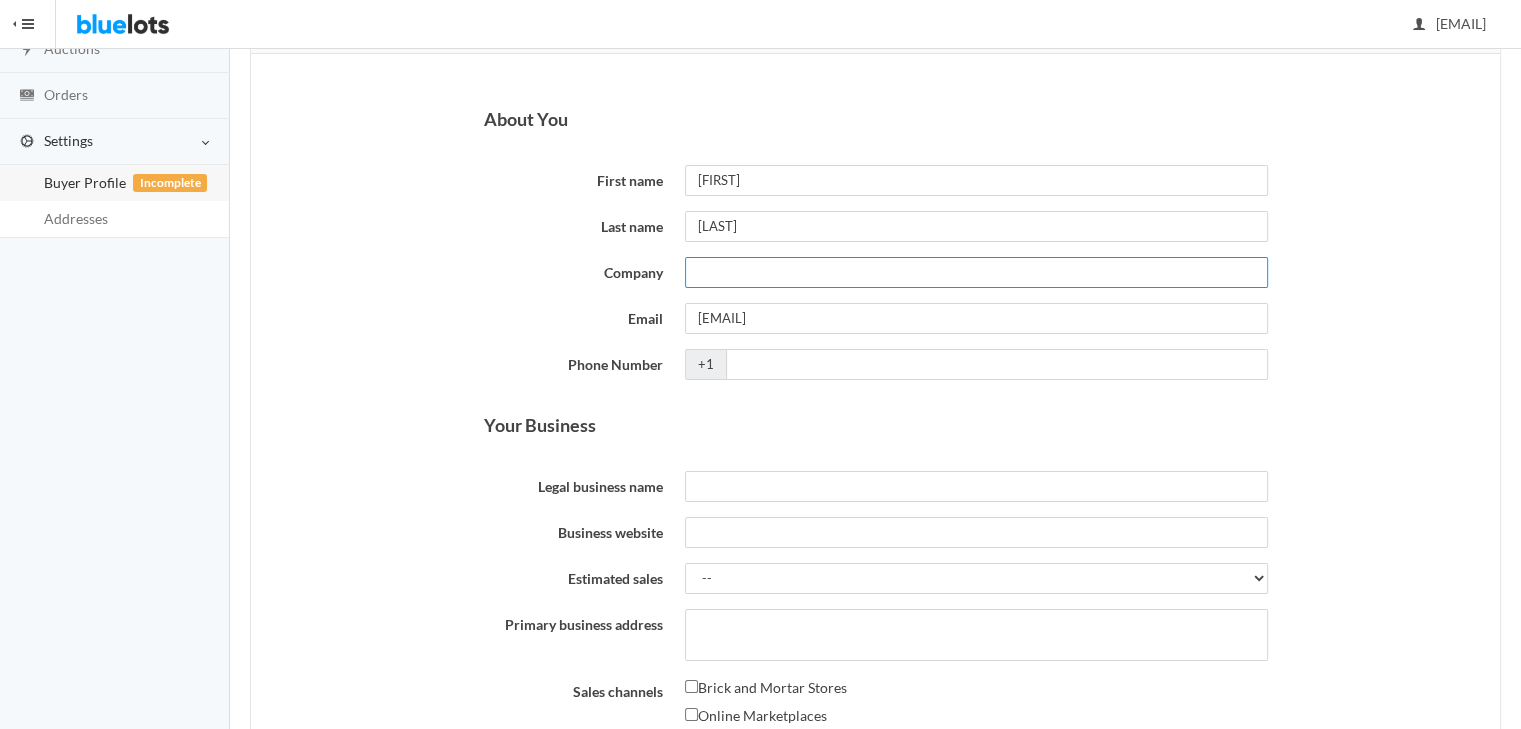 type on "OVERALL PICK LLC" 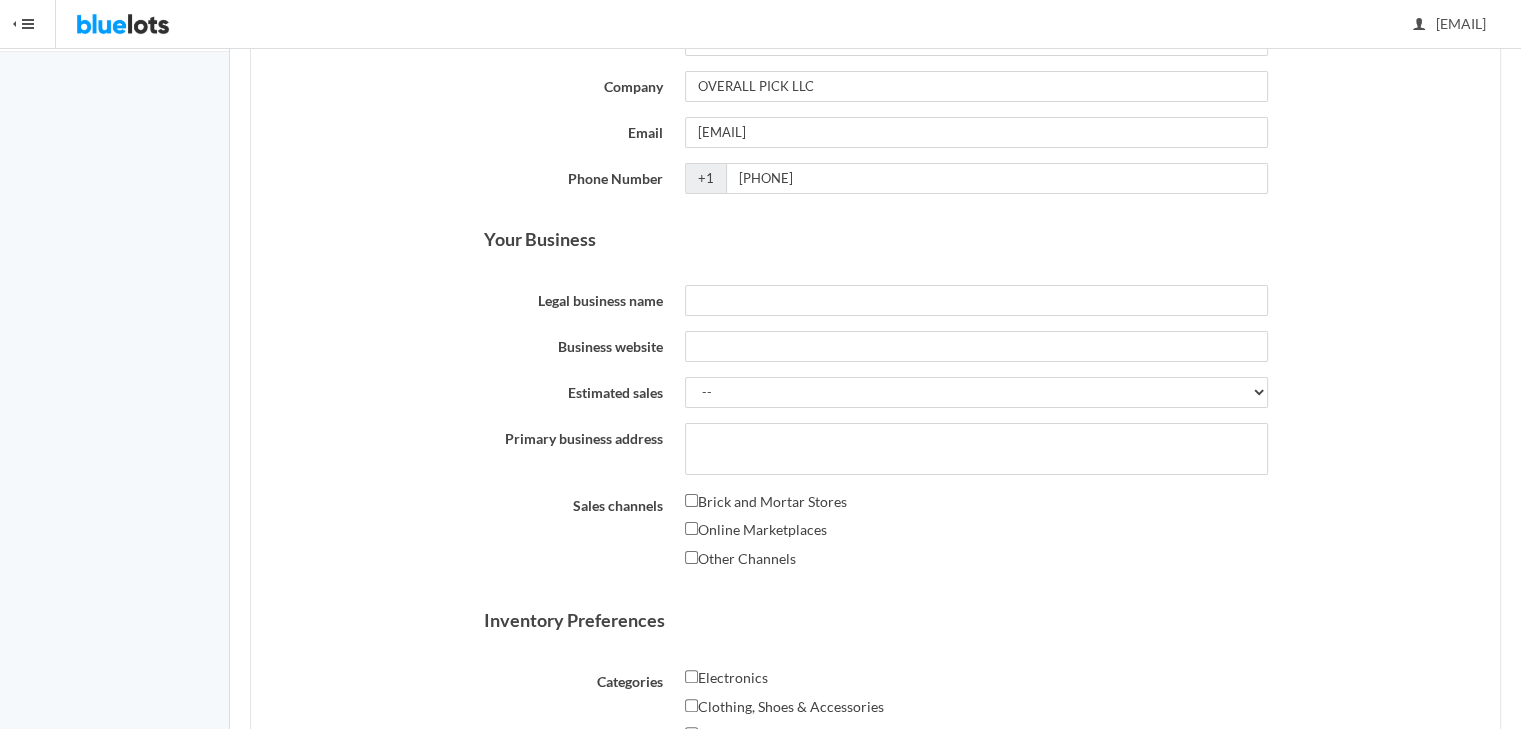 scroll, scrollTop: 382, scrollLeft: 0, axis: vertical 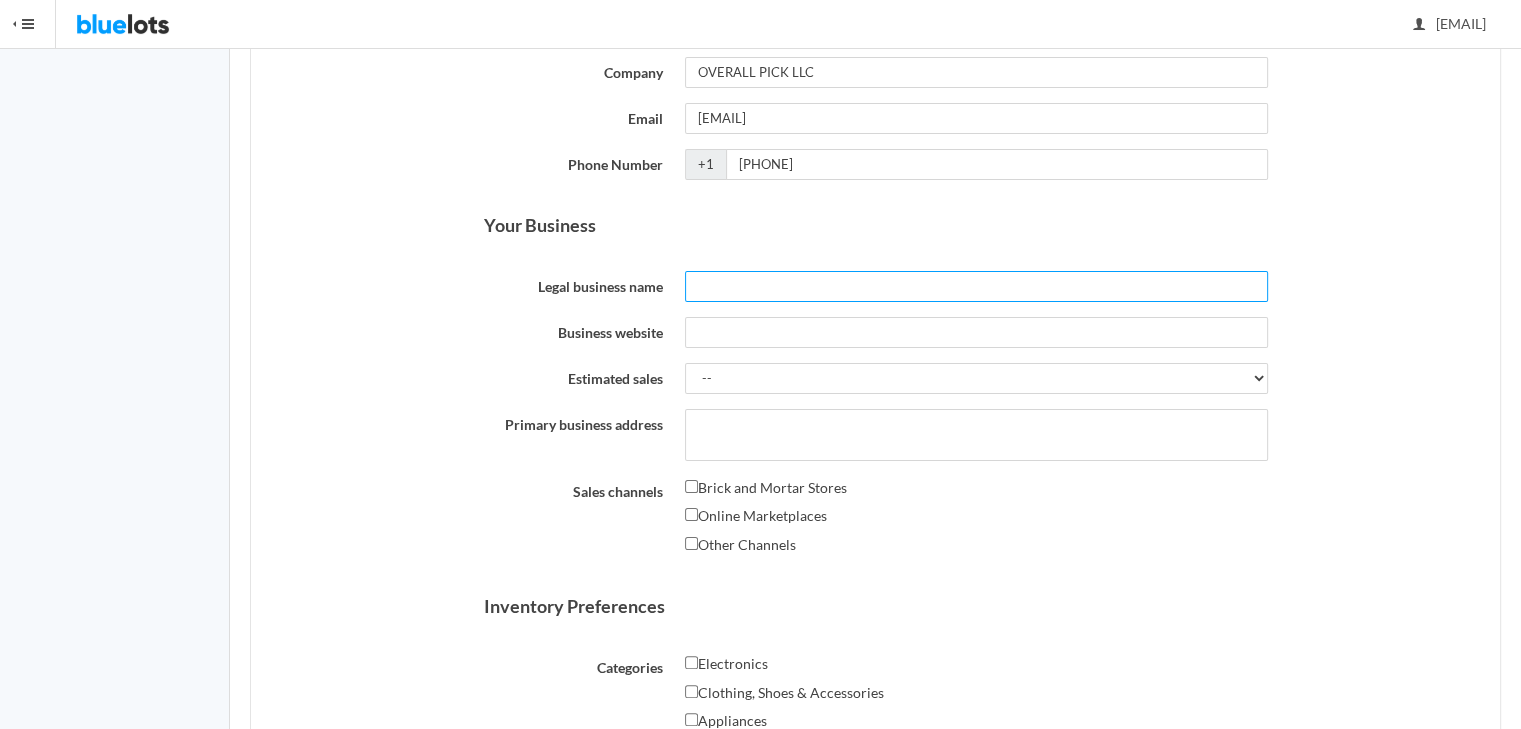 click on "Legal business name" at bounding box center (976, 286) 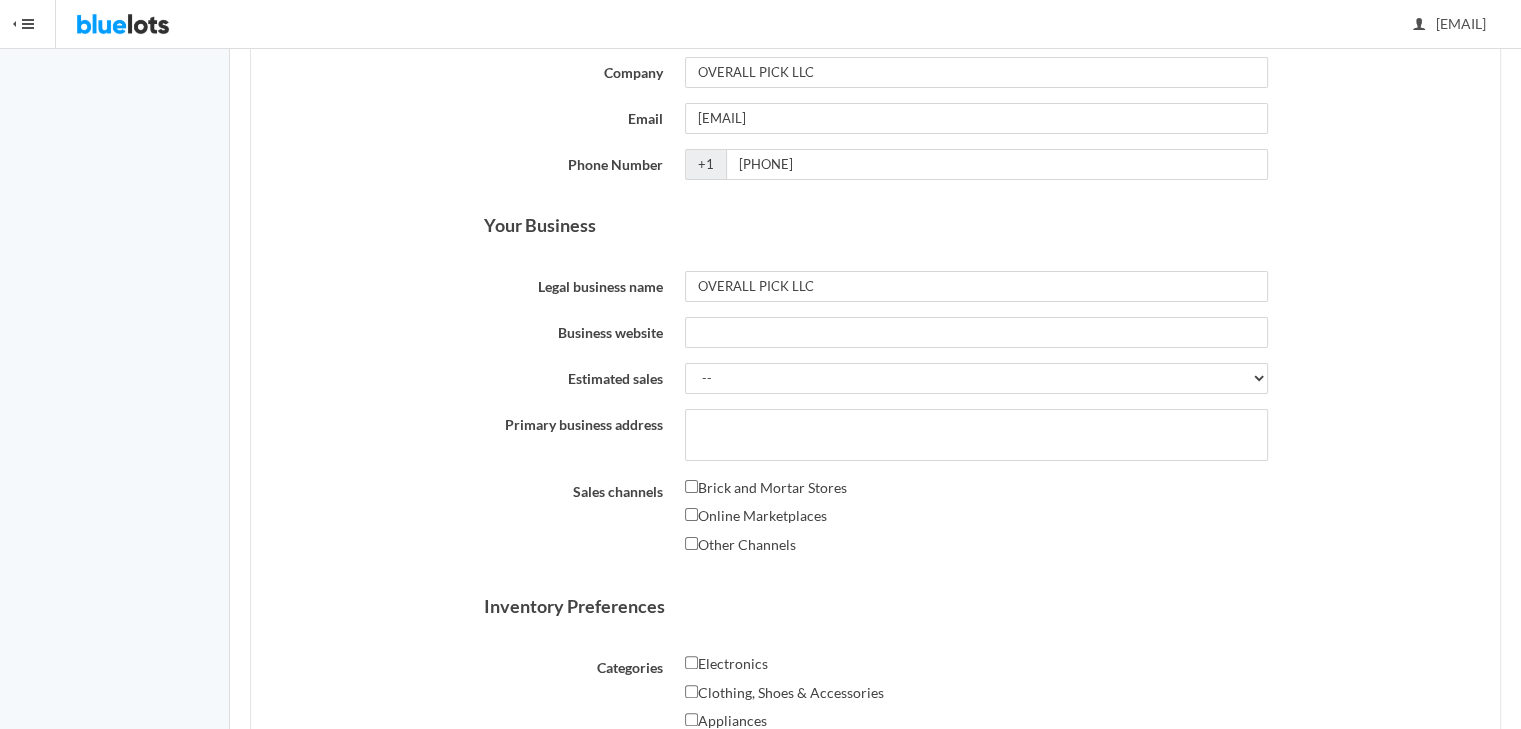 type on "OVERALL PICK LLC" 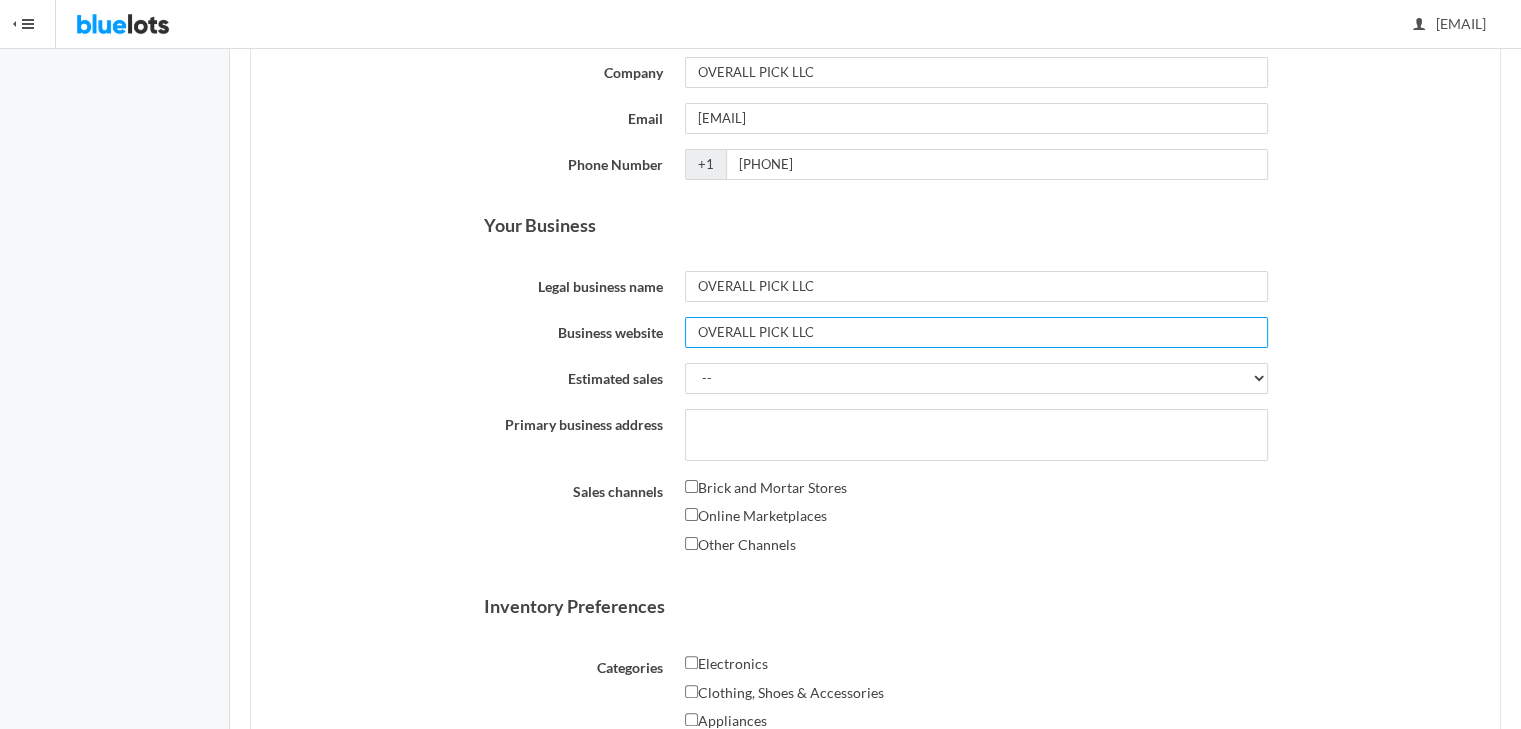 type on "[NUMBER] [STREET]" 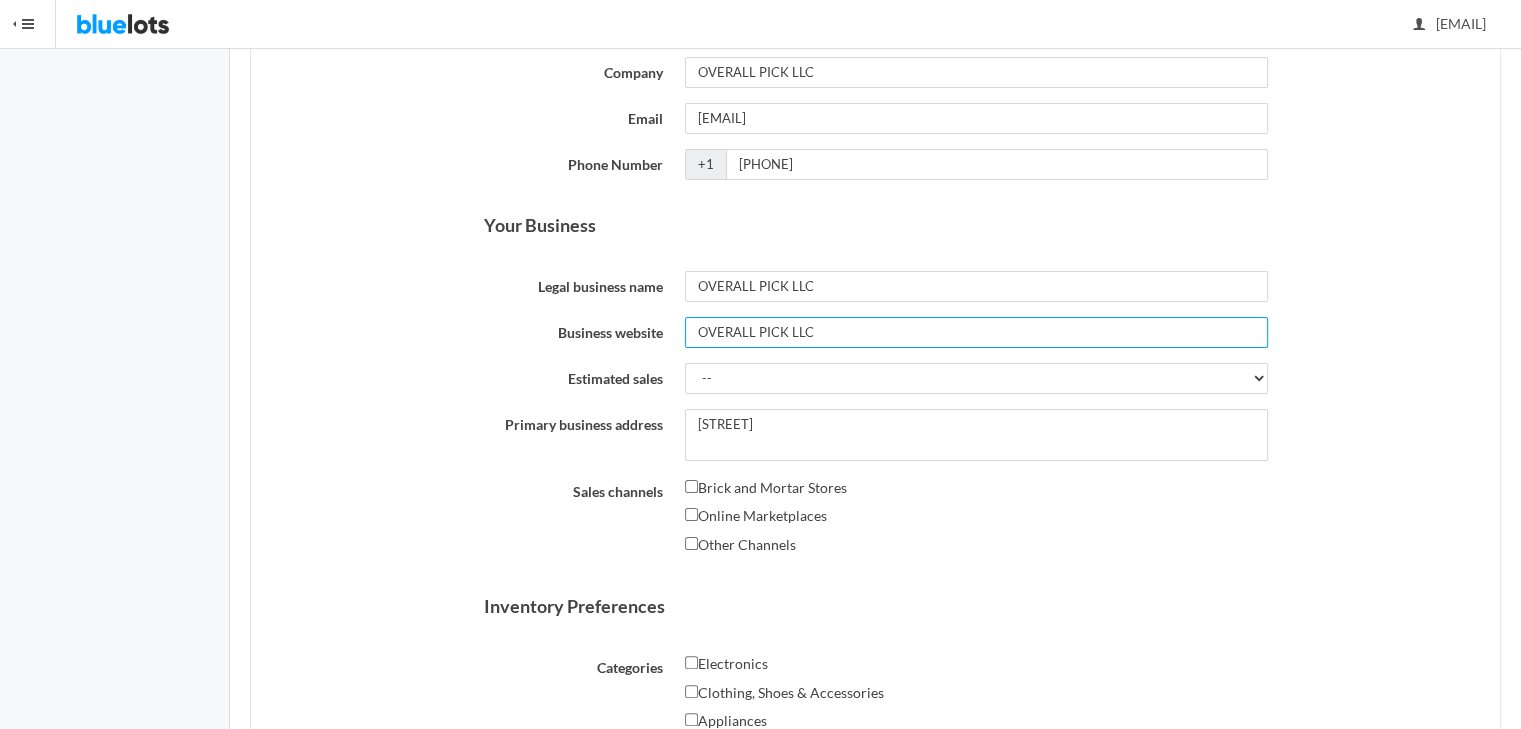 click on "OVERALL PICK LLC" at bounding box center [976, 332] 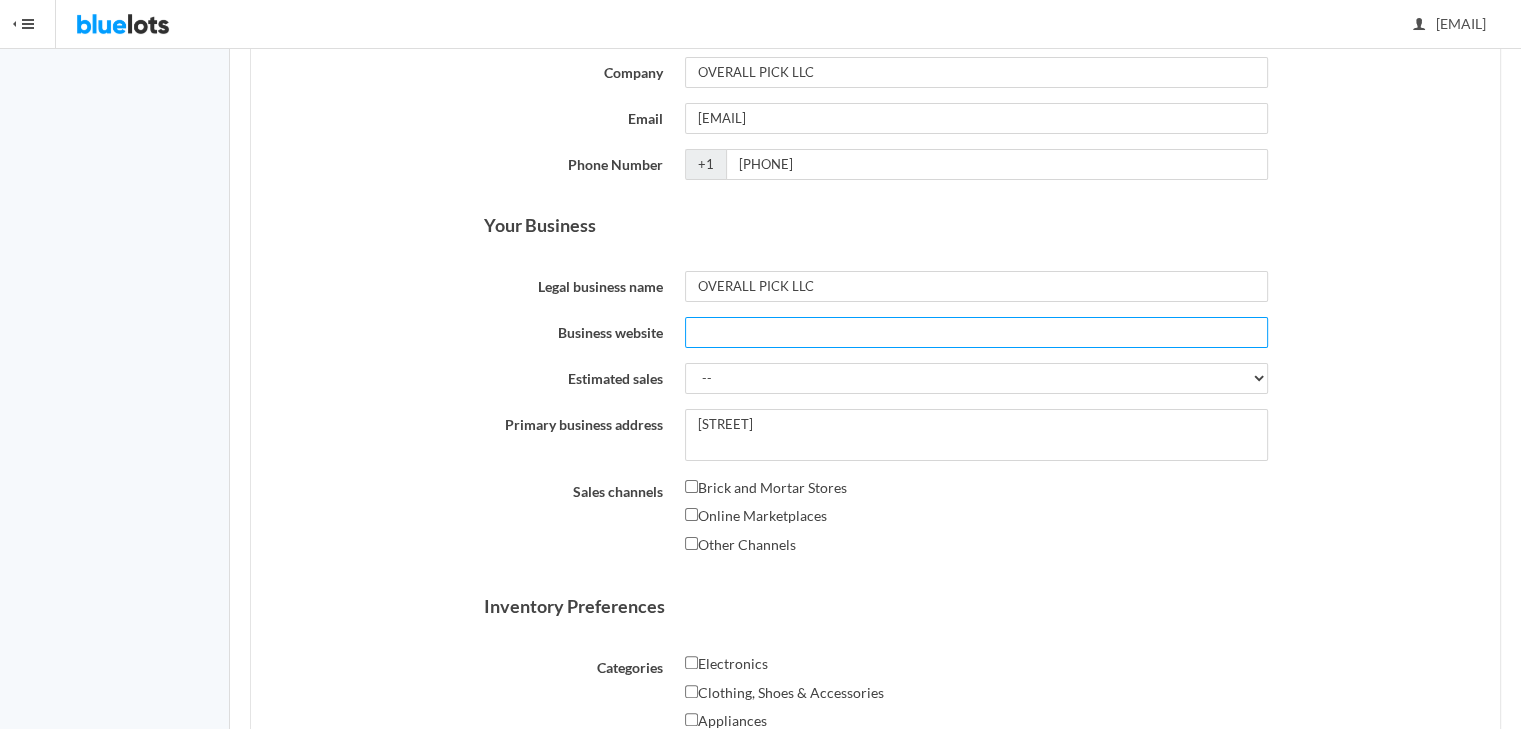 type 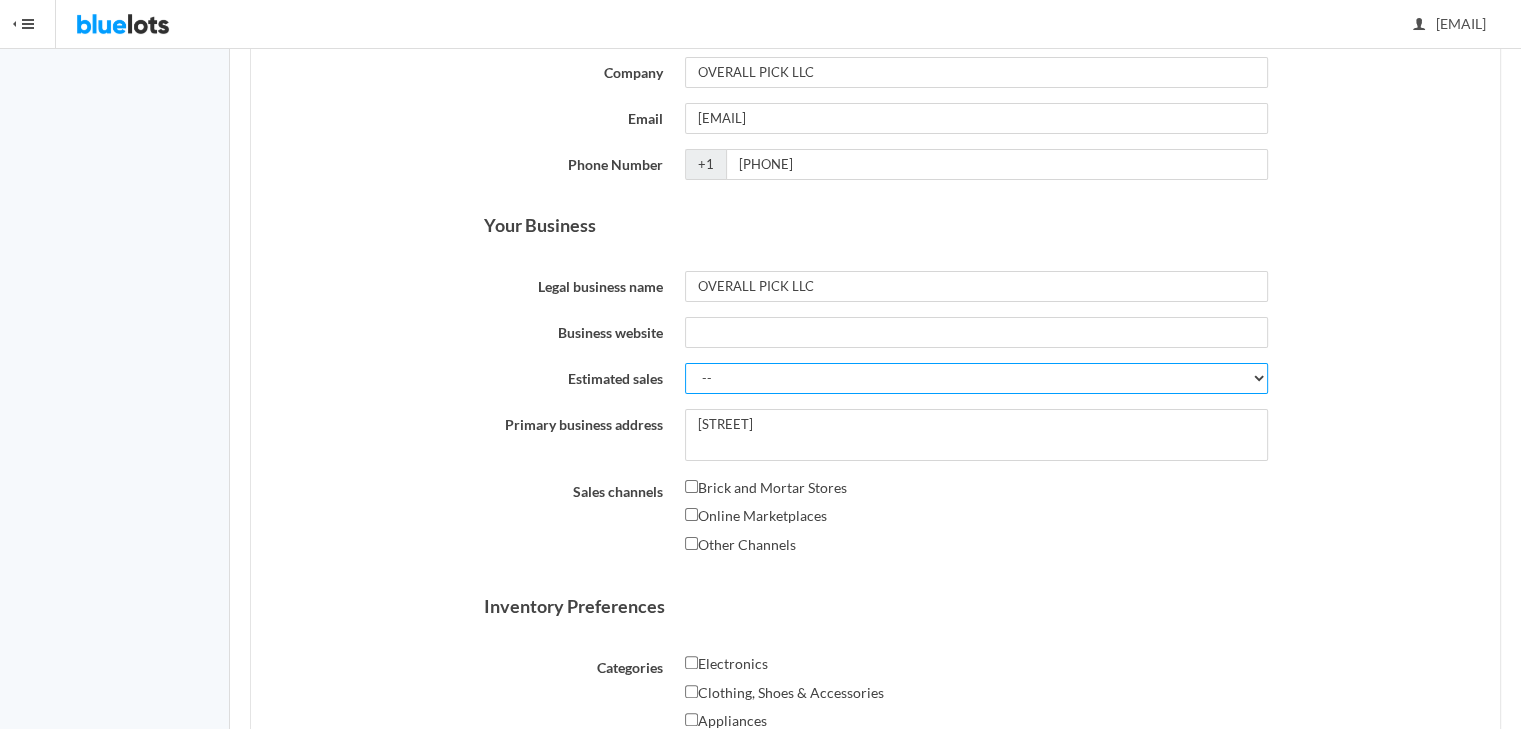 click on "--
Less than $5,000
$5,000 to $10,000
$10,000 to $25,000
$25,000 to $50,000
$50,000 to $100,000
More than $100,000" at bounding box center (976, 378) 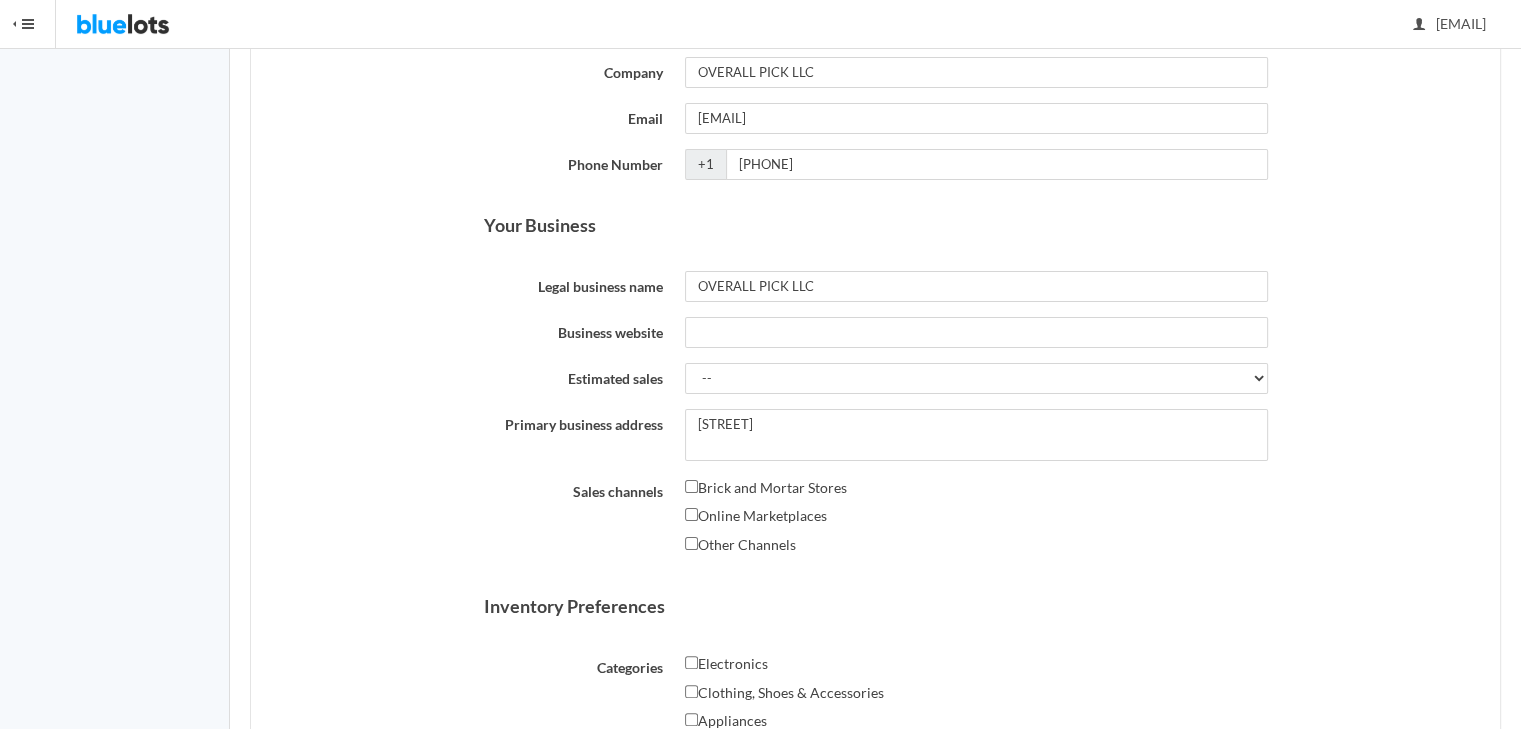 click on "About You
First name Majdi
Last name Sawaged
Company OVERALL PICK LLC
Email mikey.sawaged@gmail.com
Phone Number
+1
7209986758
Your Business
Legal business name
OVERALL PICK LLC
Business website
Estimated sales
--
Less than $5,000
$5,000 to $10,000
$10,000 to $25,000
$25,000 to $50,000
$50,000 to $100,000
More than $100,000
Primary business address
7821 Xavier Street
Sales channels
Brick and Mortar Stores
Store name" at bounding box center (875, 579) 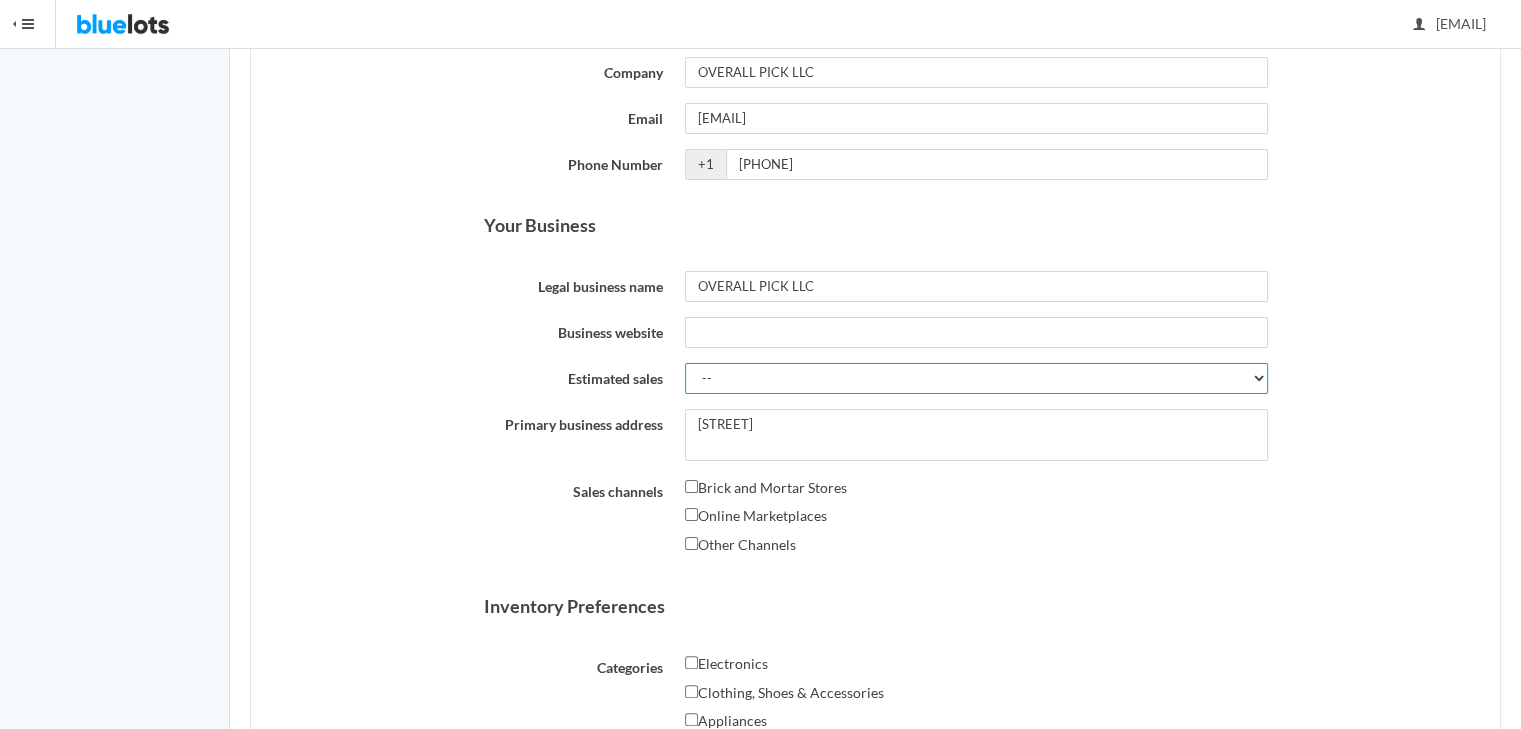 click on "--
Less than $5,000
$5,000 to $10,000
$10,000 to $25,000
$25,000 to $50,000
$50,000 to $100,000
More than $100,000" at bounding box center [976, 378] 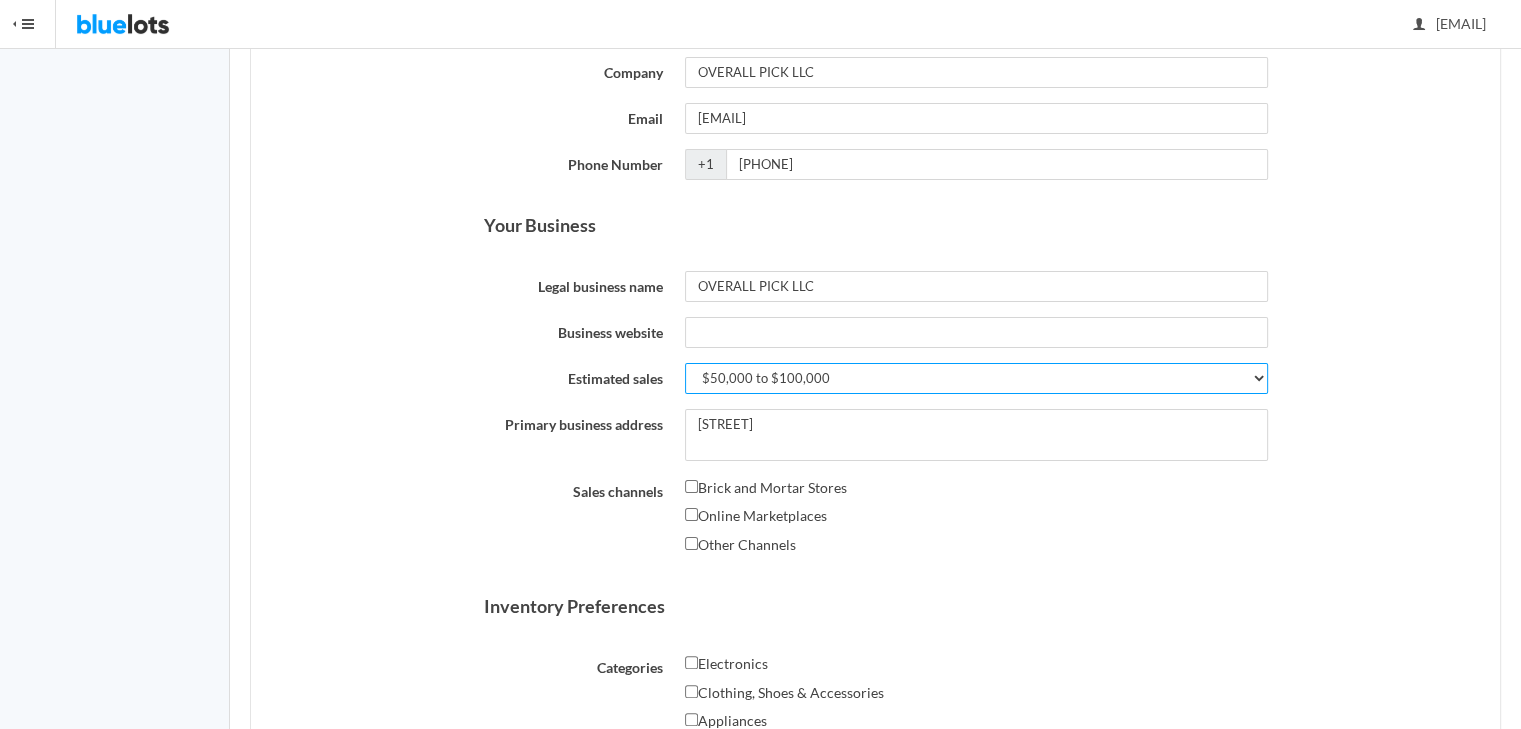 click on "--
Less than $5,000
$5,000 to $10,000
$10,000 to $25,000
$25,000 to $50,000
$50,000 to $100,000
More than $100,000" at bounding box center (976, 378) 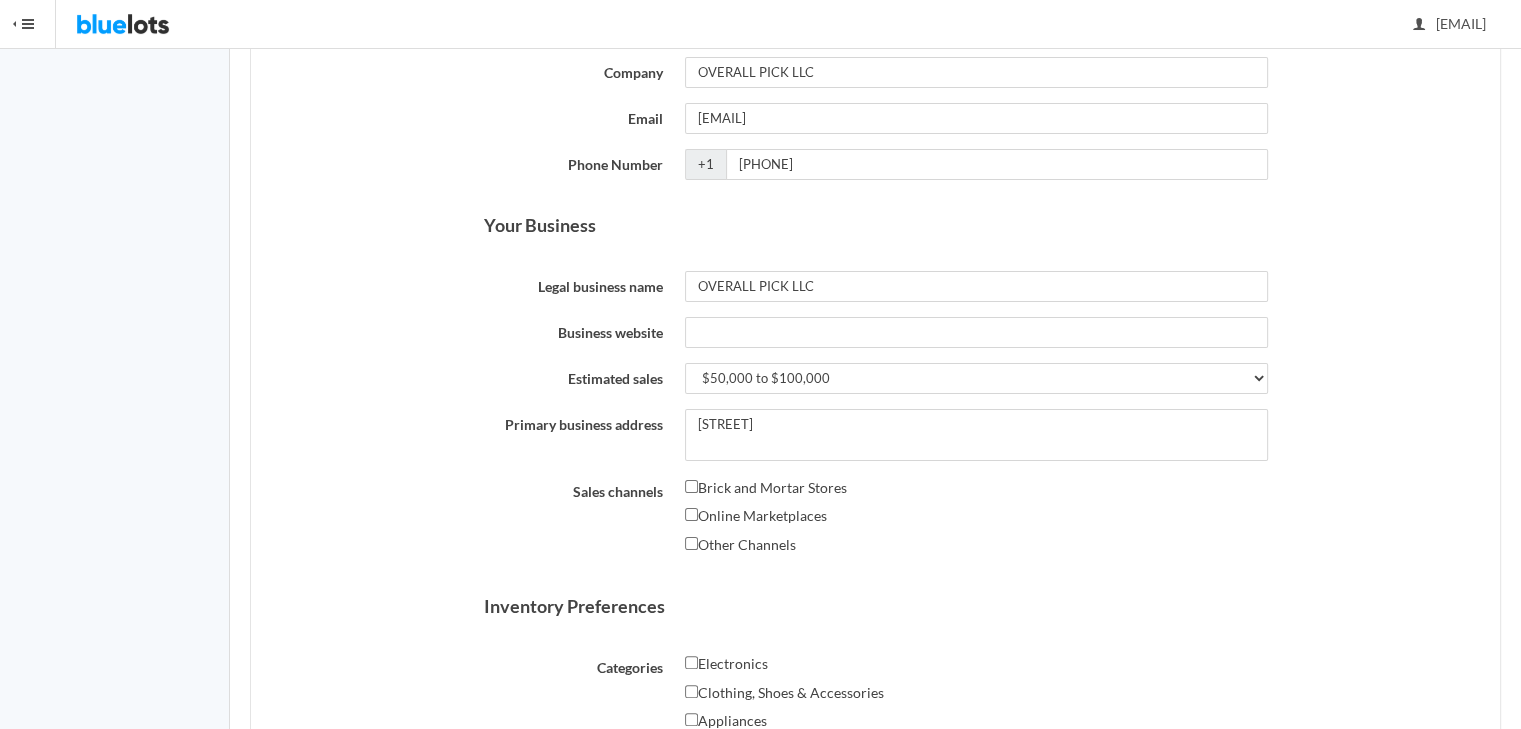 click on "About You
First name Majdi
Last name Sawaged
Company OVERALL PICK LLC
Email mikey.sawaged@gmail.com
Phone Number
+1
7209986758
Your Business
Legal business name
OVERALL PICK LLC
Business website
Estimated sales
--
Less than $5,000
$5,000 to $10,000
$10,000 to $25,000
$25,000 to $50,000
$50,000 to $100,000
More than $100,000
Primary business address
7821 Xavier Street
Sales channels
Brick and Mortar Stores
Store name" at bounding box center (875, 579) 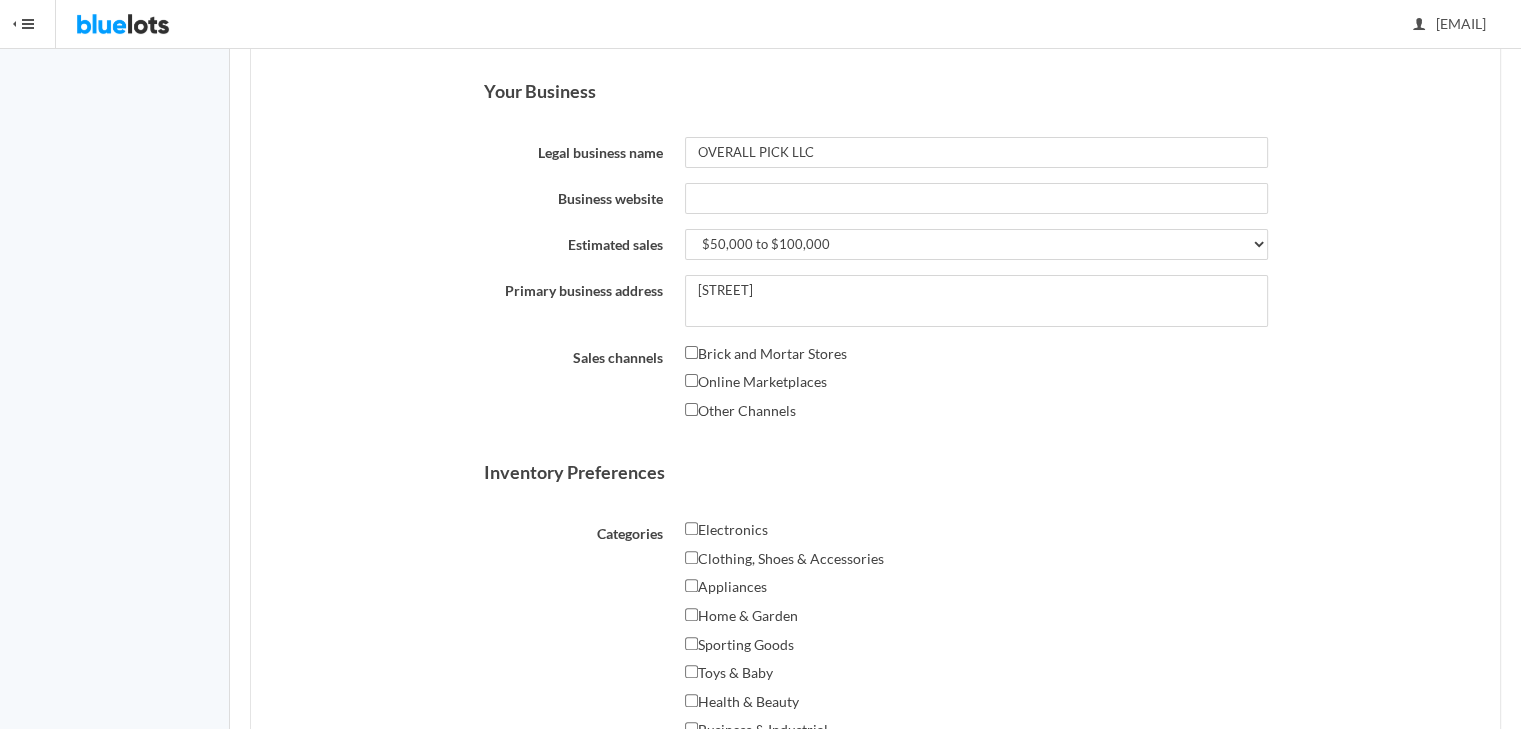 scroll, scrollTop: 582, scrollLeft: 0, axis: vertical 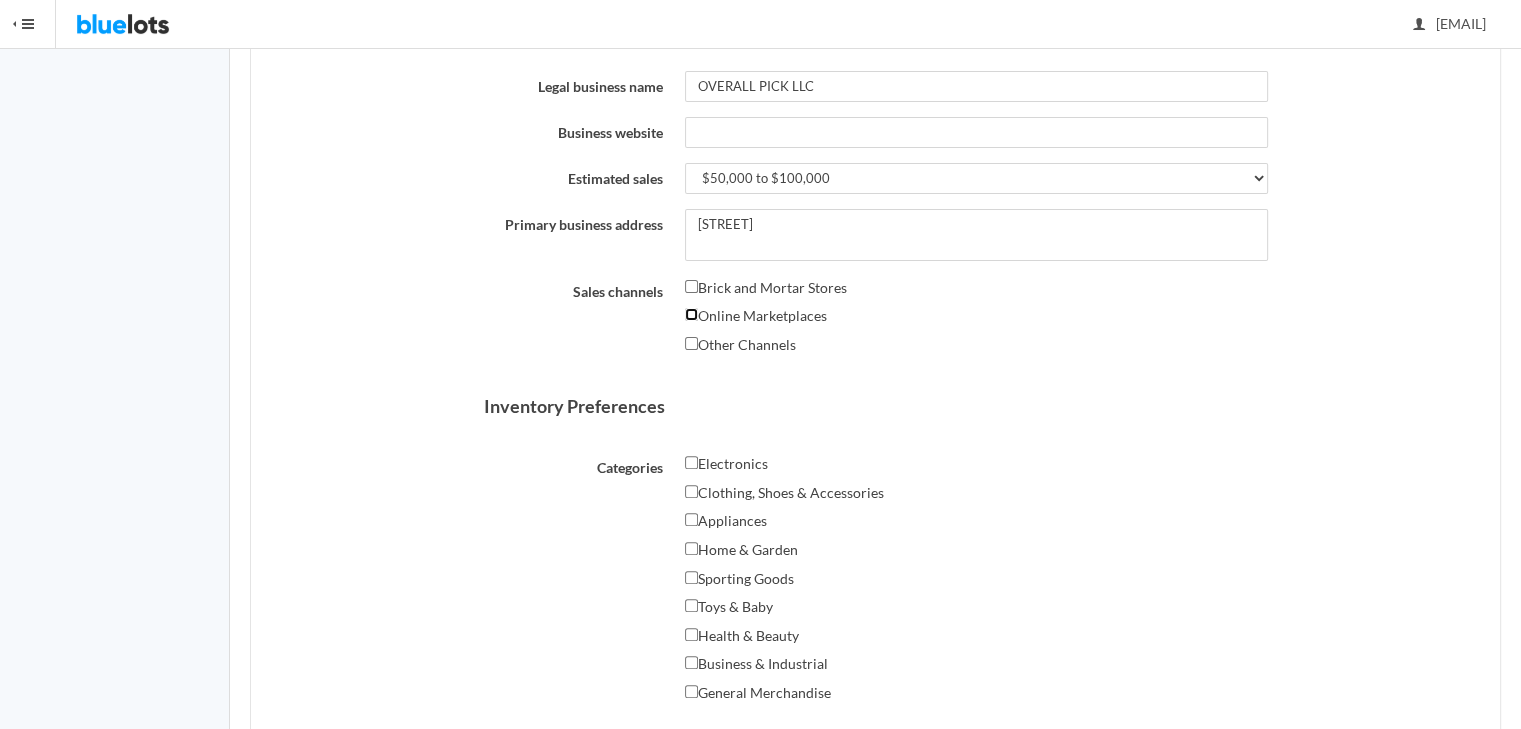 click on "Online Marketplaces" at bounding box center (691, 314) 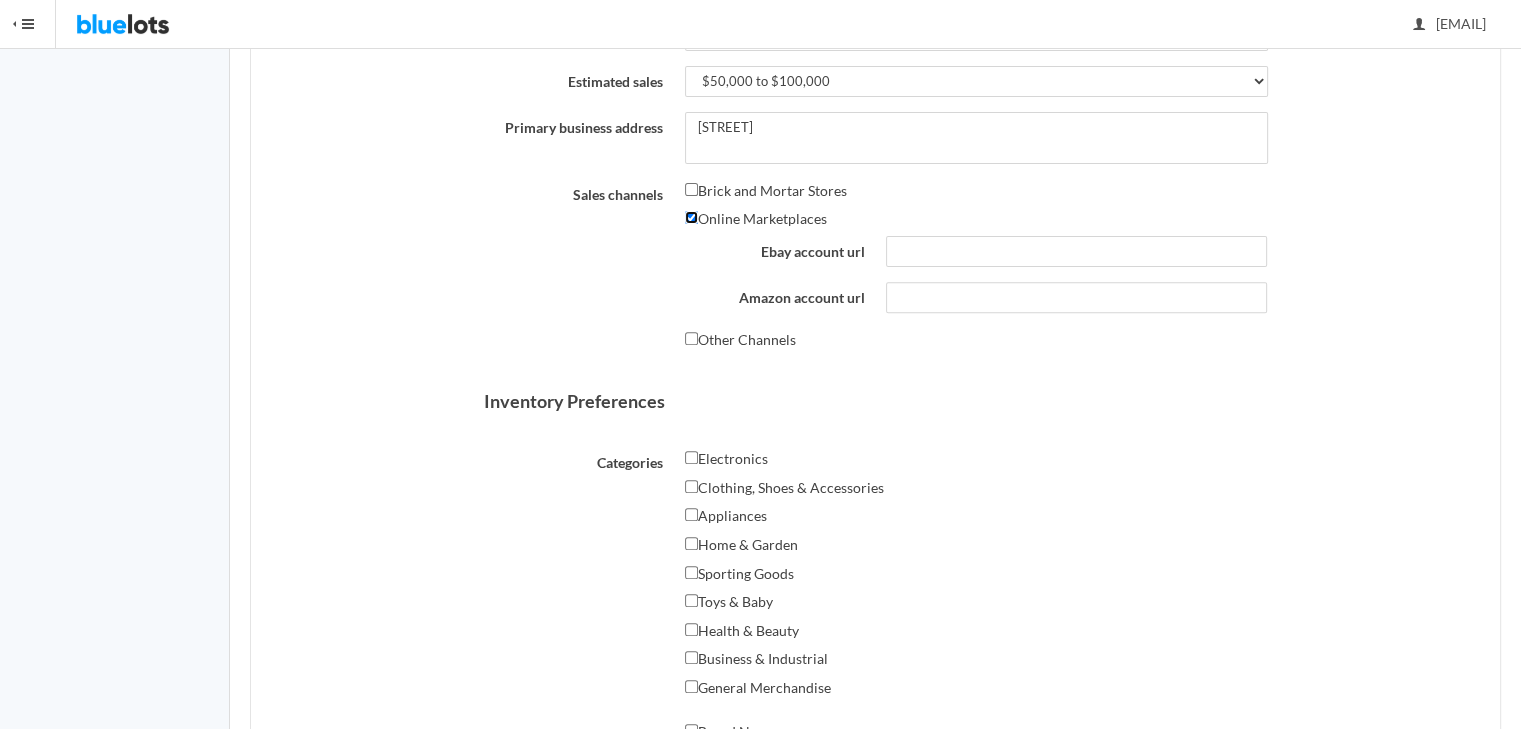 scroll, scrollTop: 782, scrollLeft: 0, axis: vertical 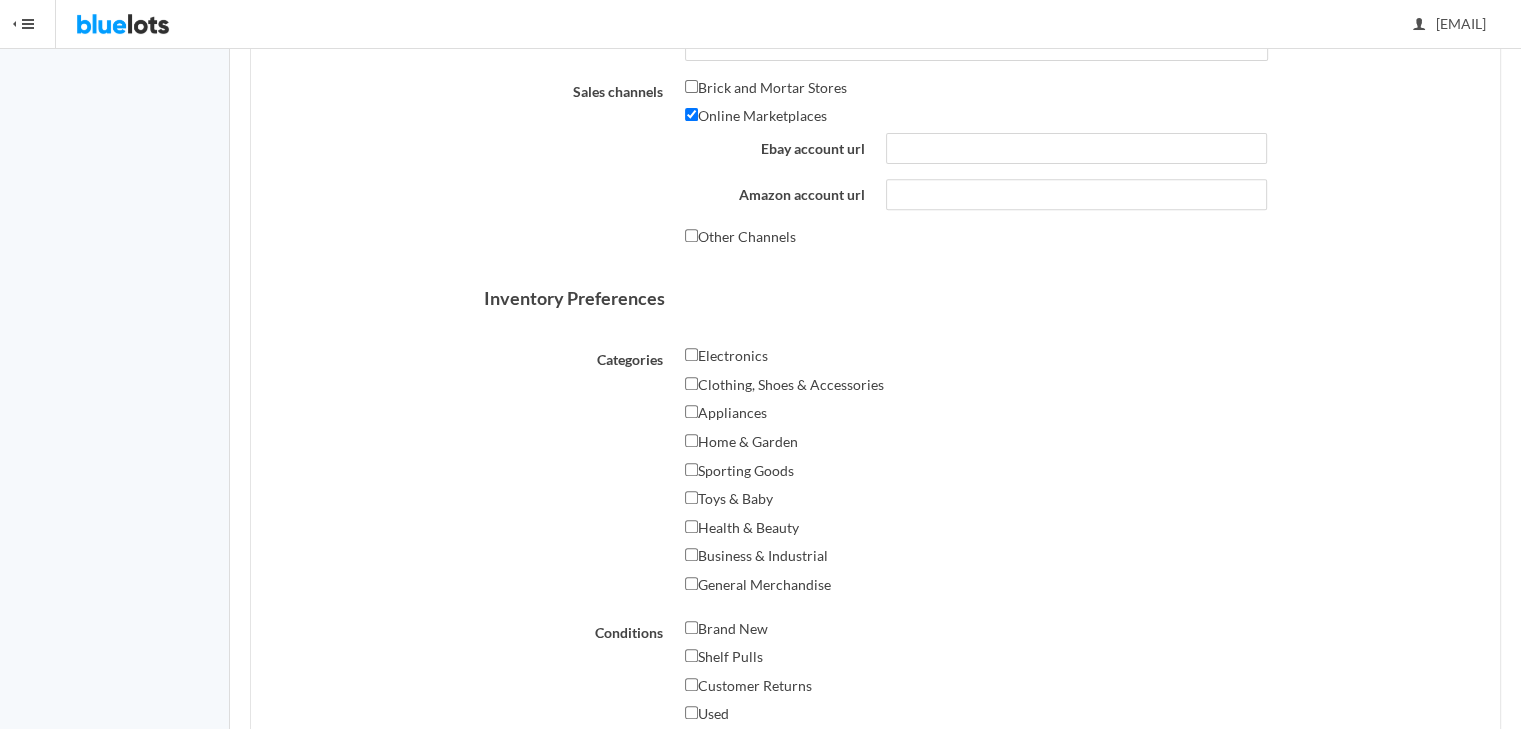 click on "Clothing, Shoes & Accessories" at bounding box center (784, 385) 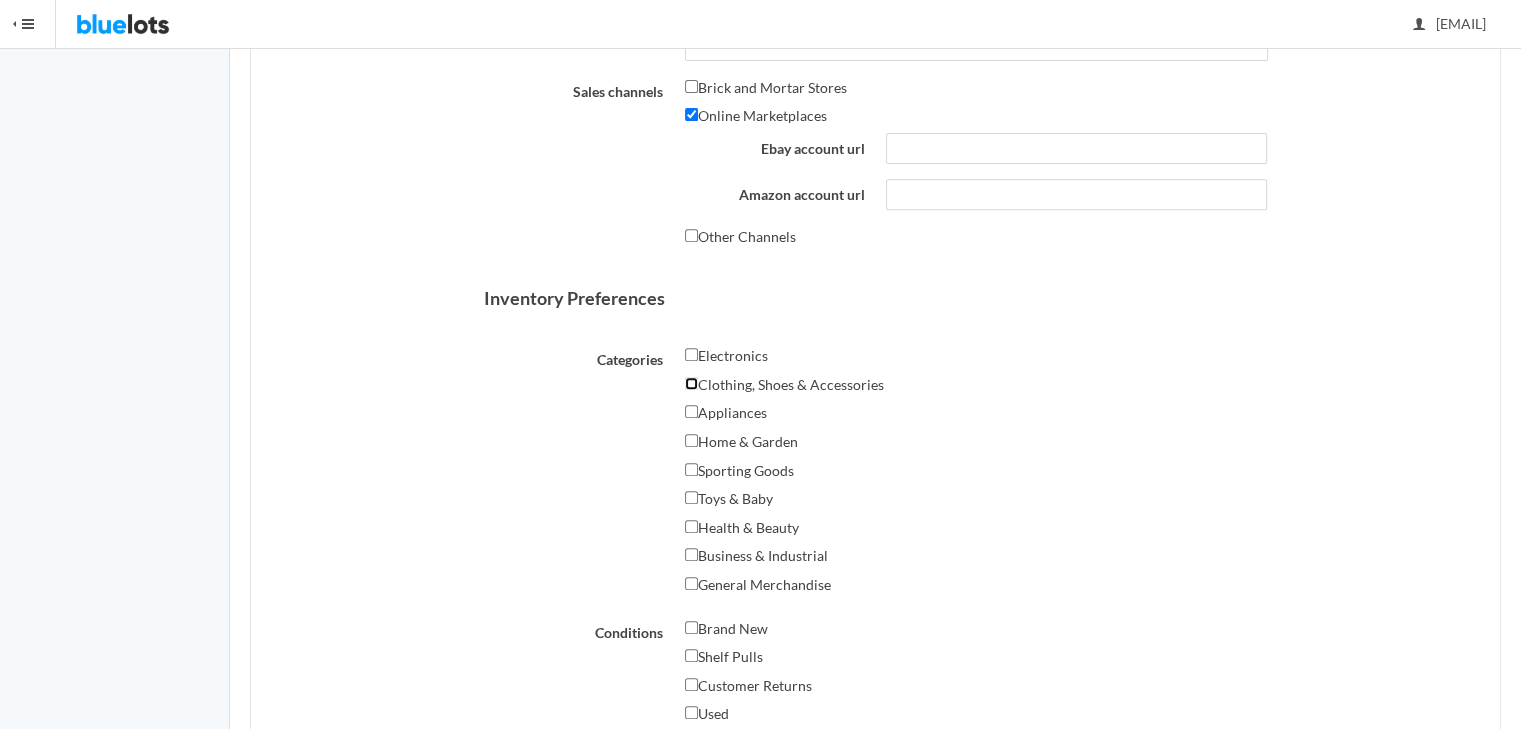 click on "Clothing, Shoes & Accessories" at bounding box center (691, 383) 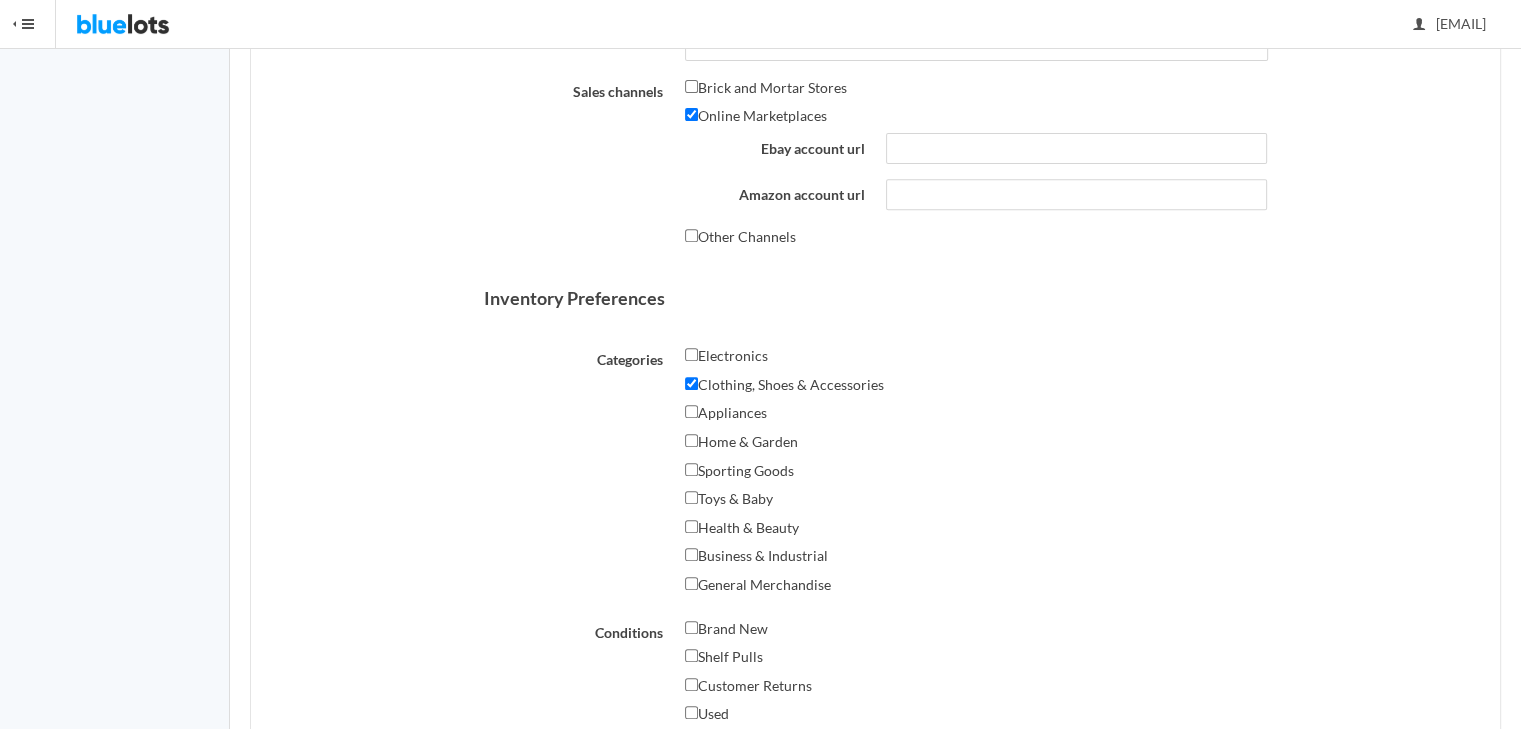 click on "Electronics" at bounding box center (726, 356) 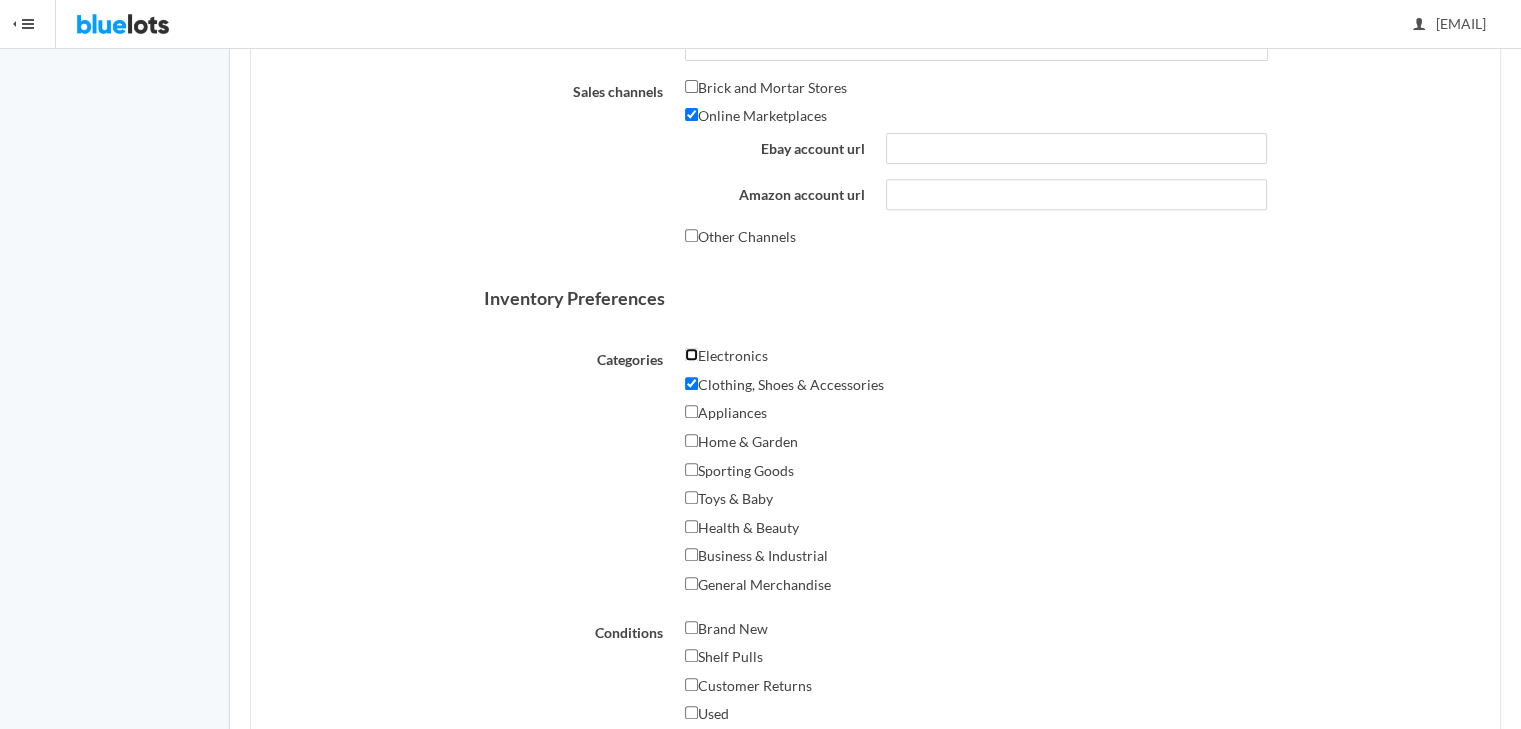click on "Electronics" at bounding box center (691, 354) 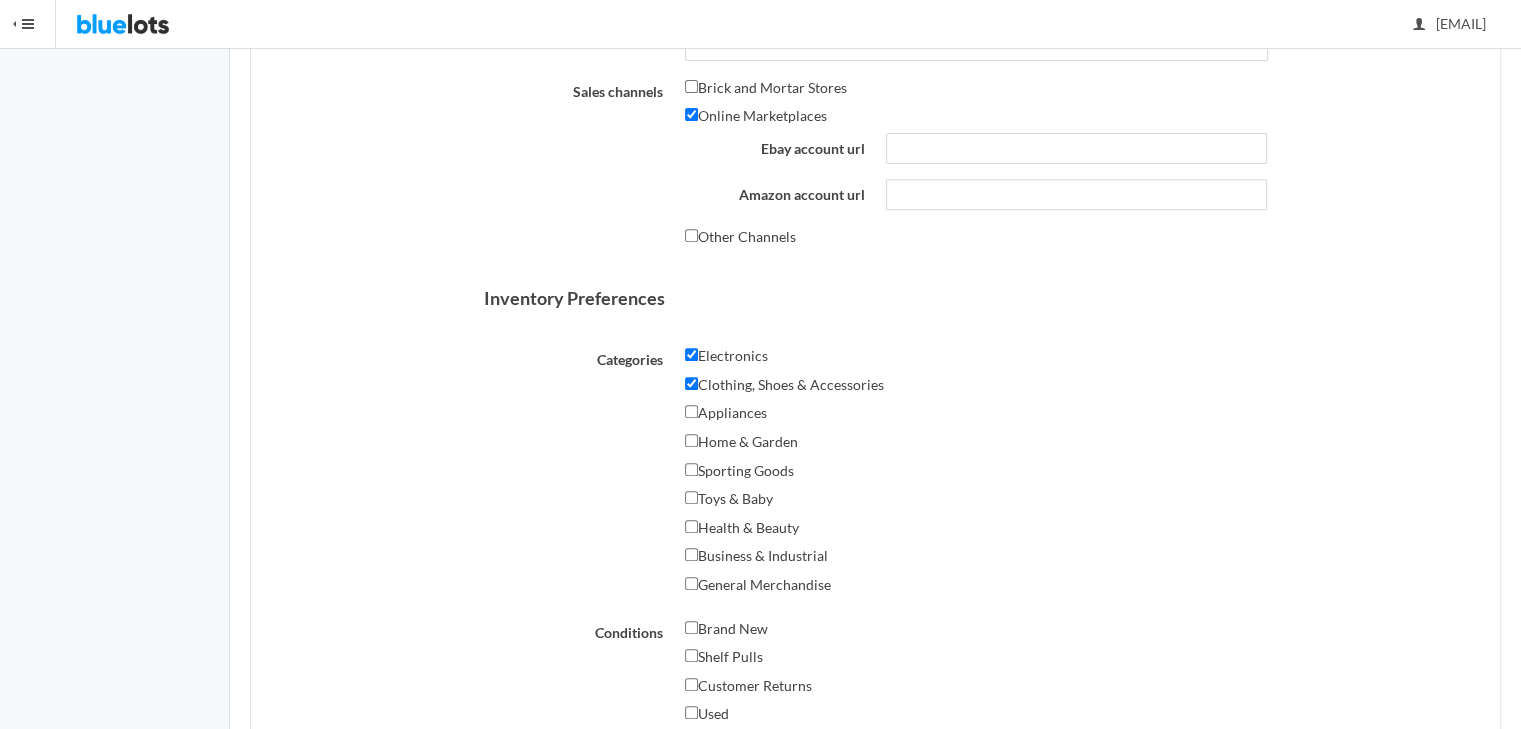 click on "Appliances" at bounding box center (726, 413) 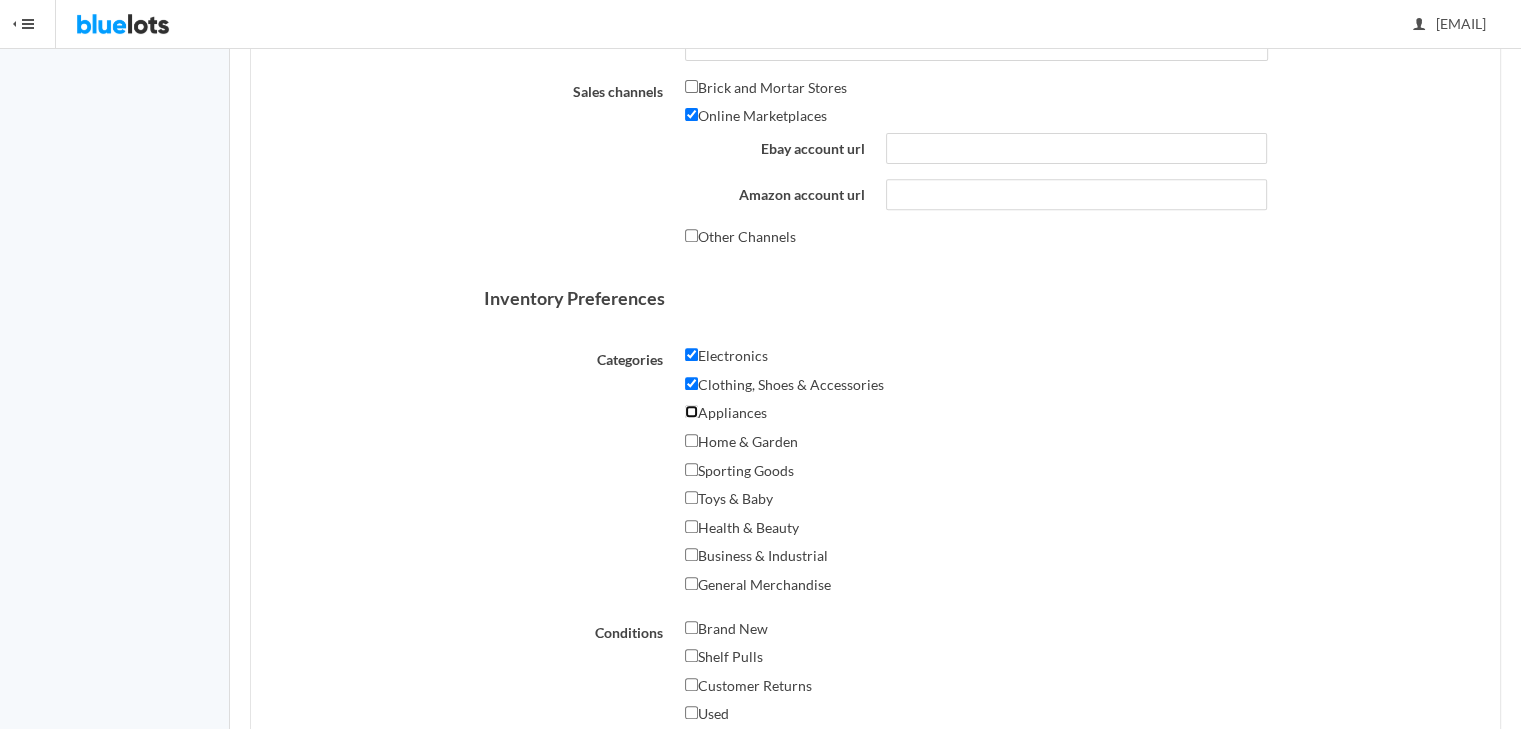 click on "Appliances" at bounding box center [691, 411] 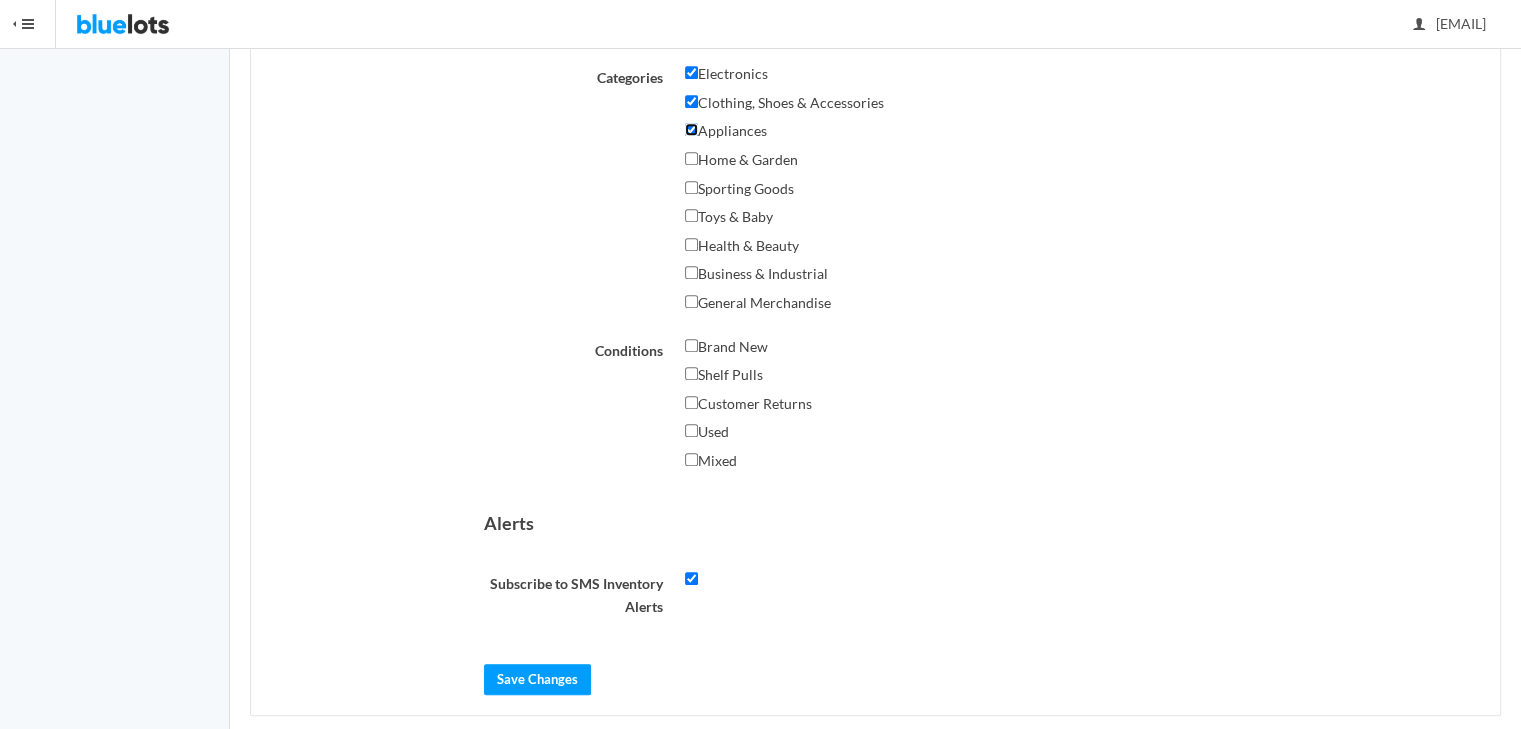 scroll, scrollTop: 1074, scrollLeft: 0, axis: vertical 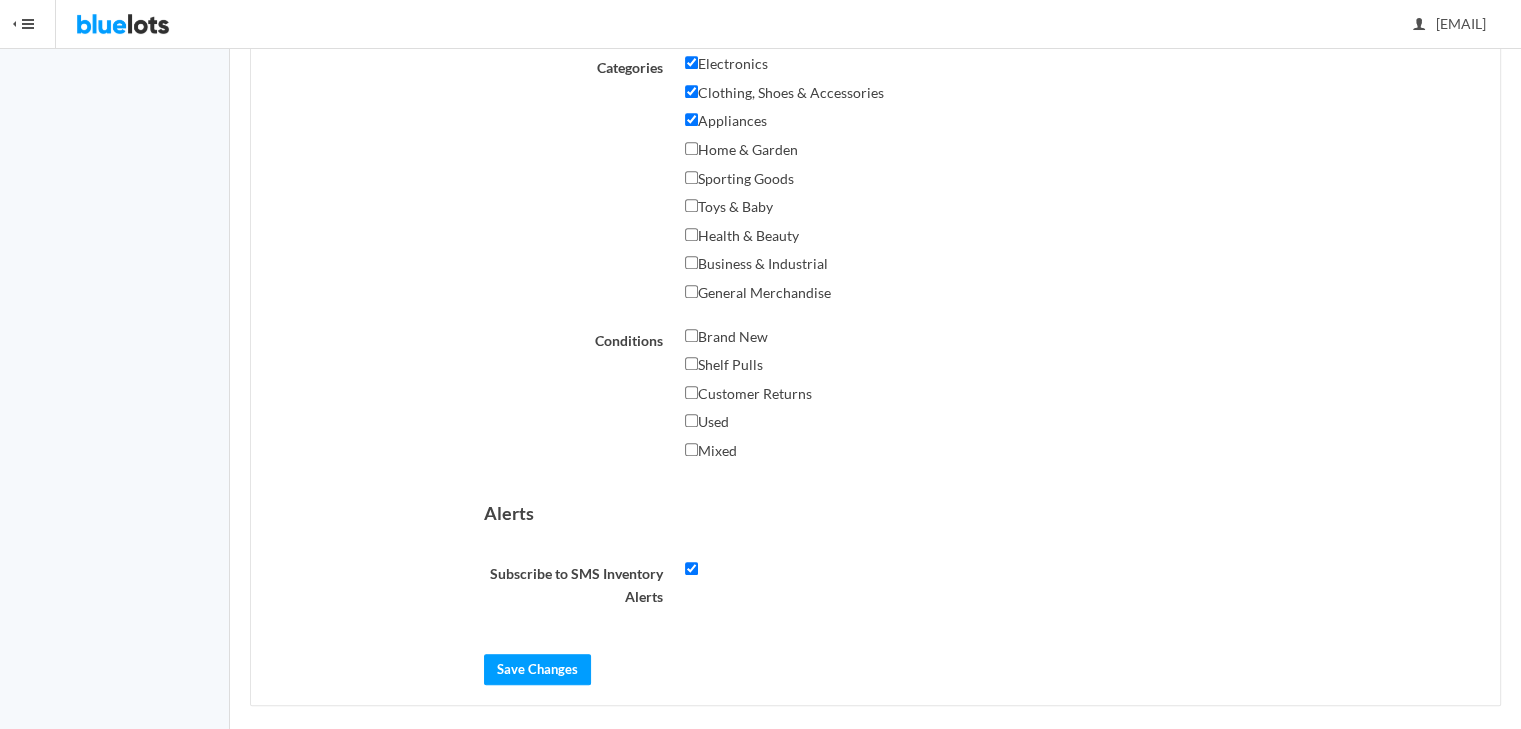click on "Brand New" at bounding box center (726, 337) 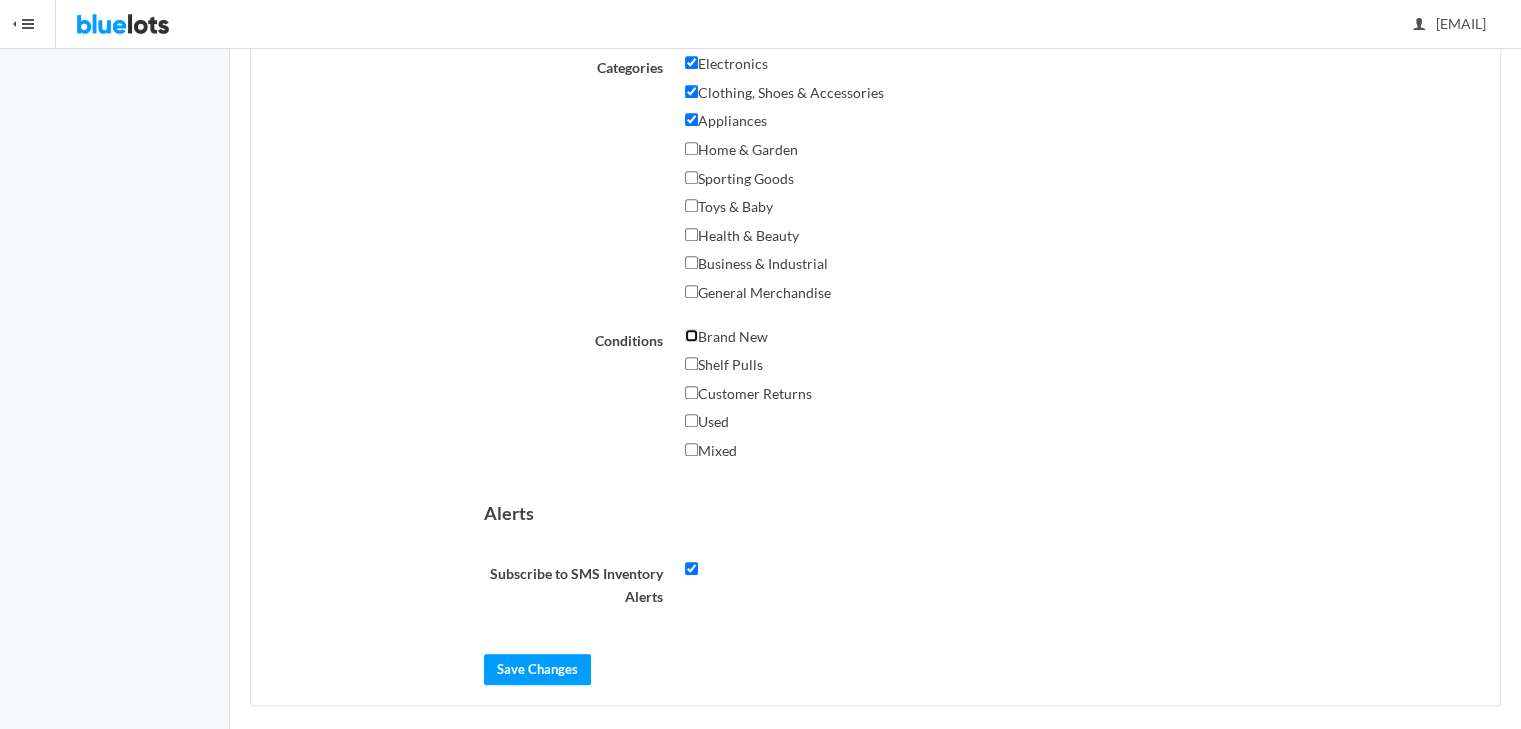 click on "Brand New" at bounding box center [691, 335] 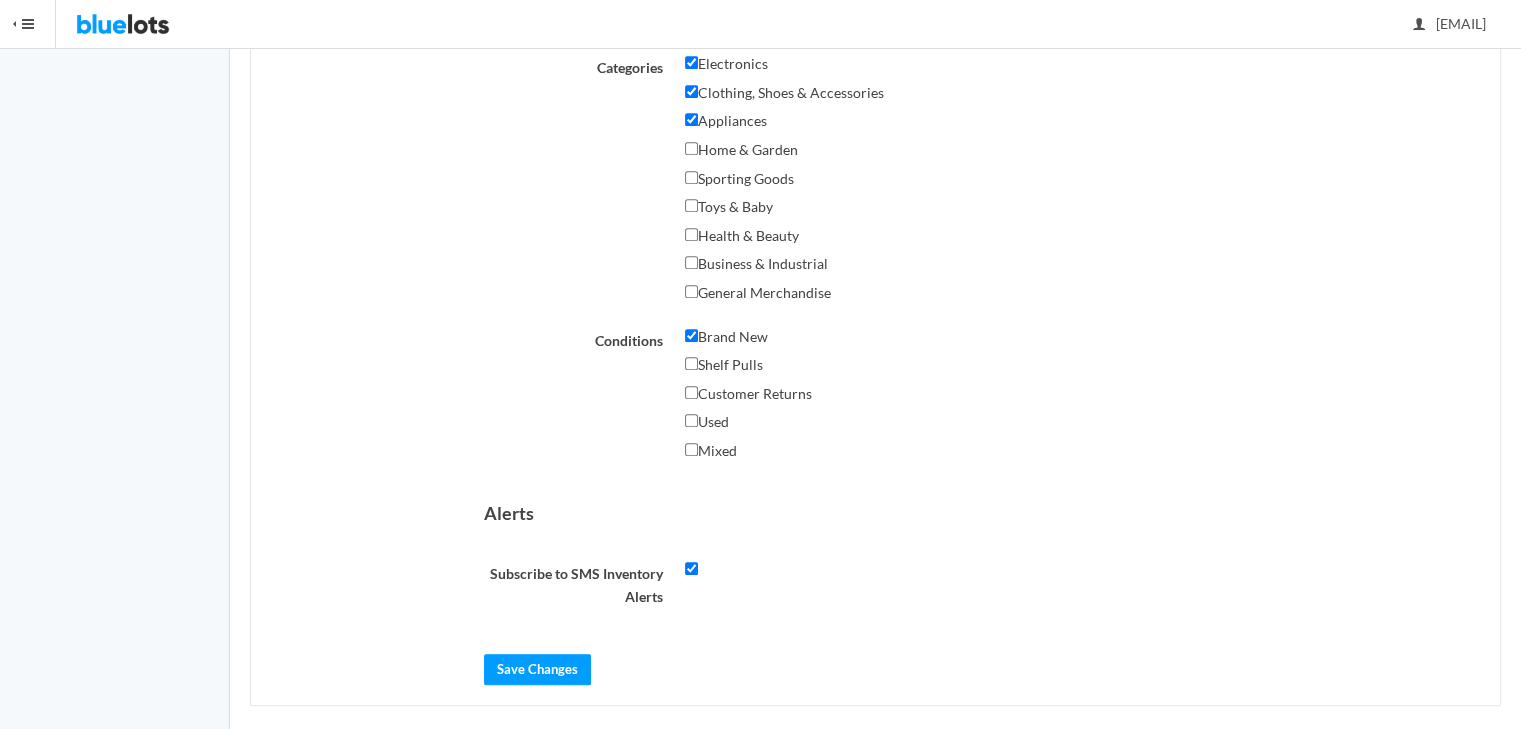click on "Customer Returns" at bounding box center (748, 394) 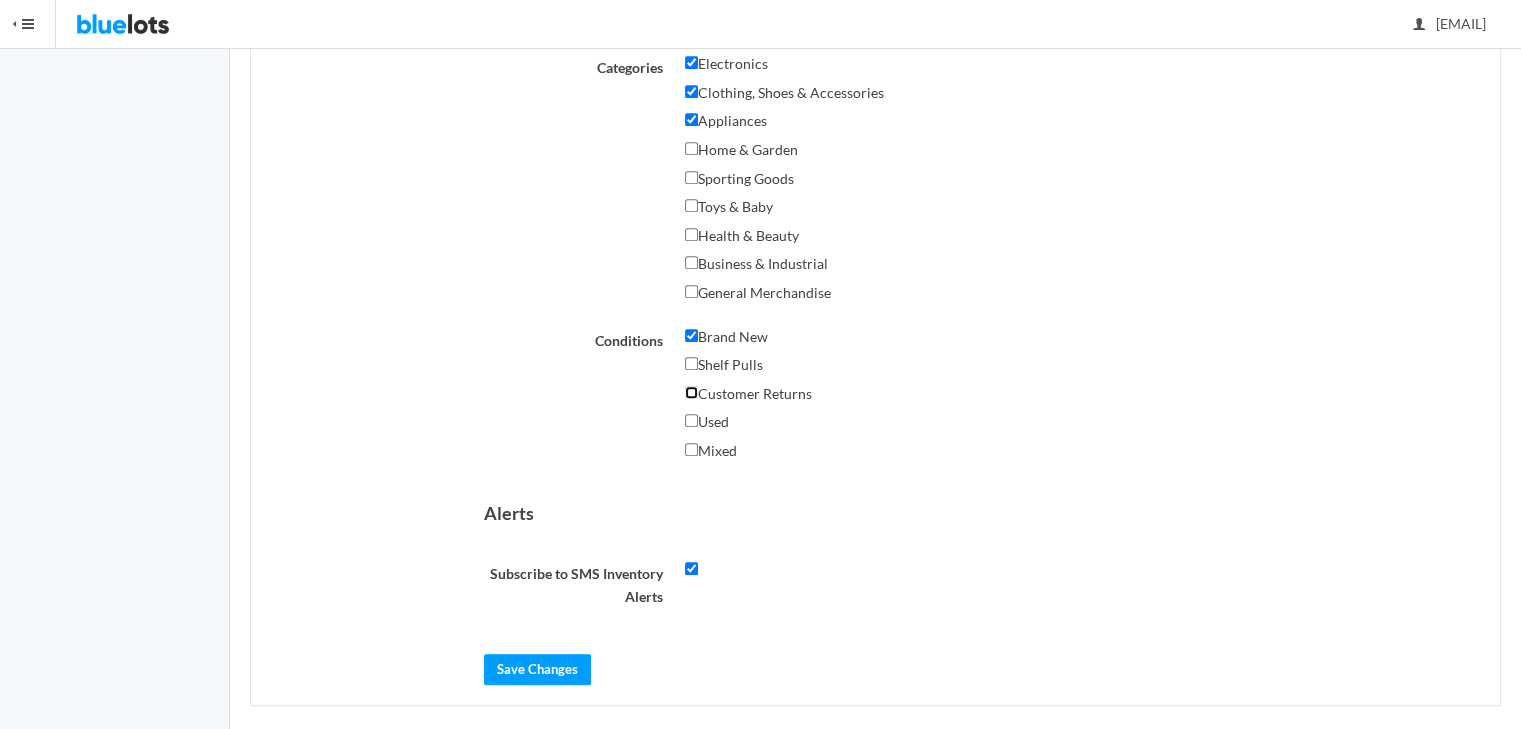 click on "Customer Returns" at bounding box center (691, 392) 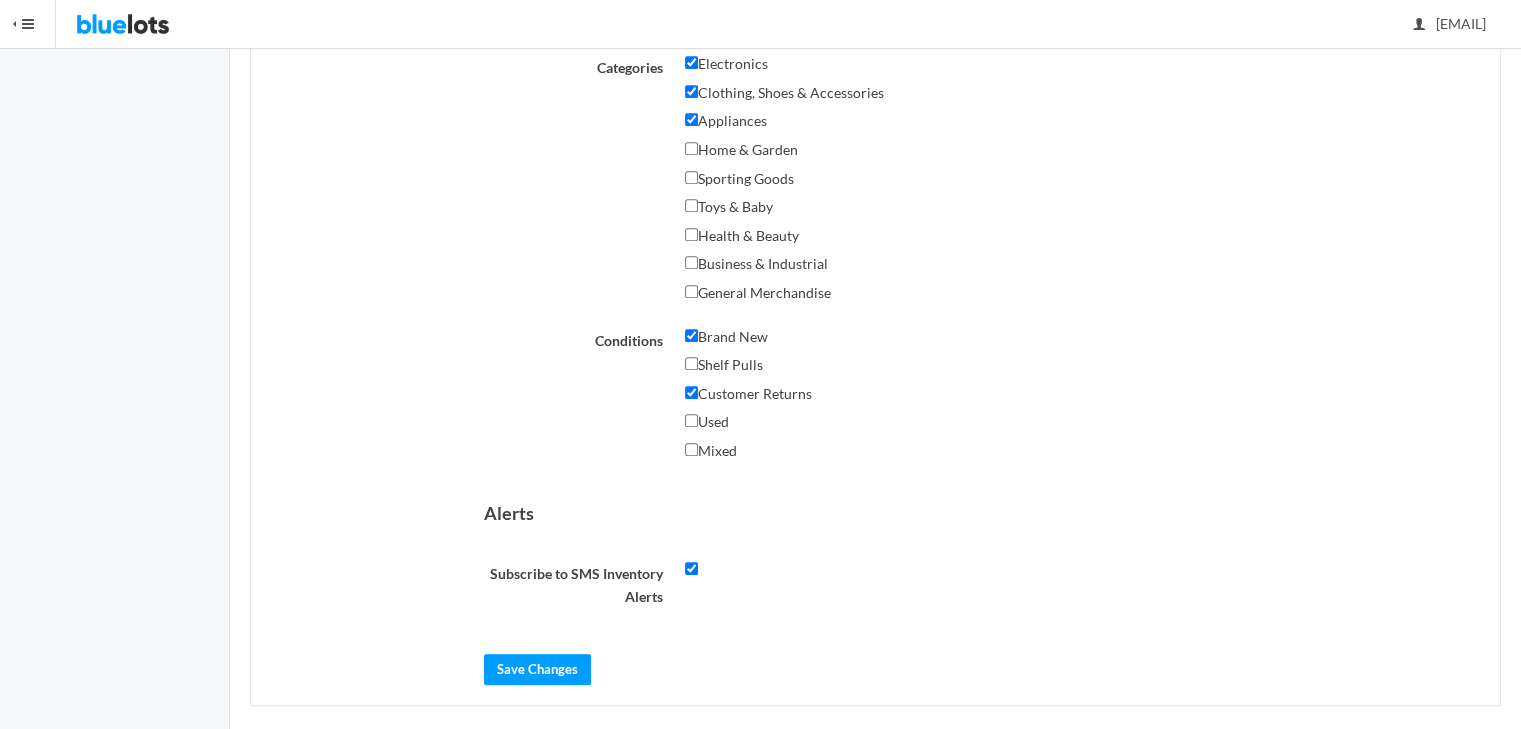 click on "Shelf Pulls" at bounding box center (724, 365) 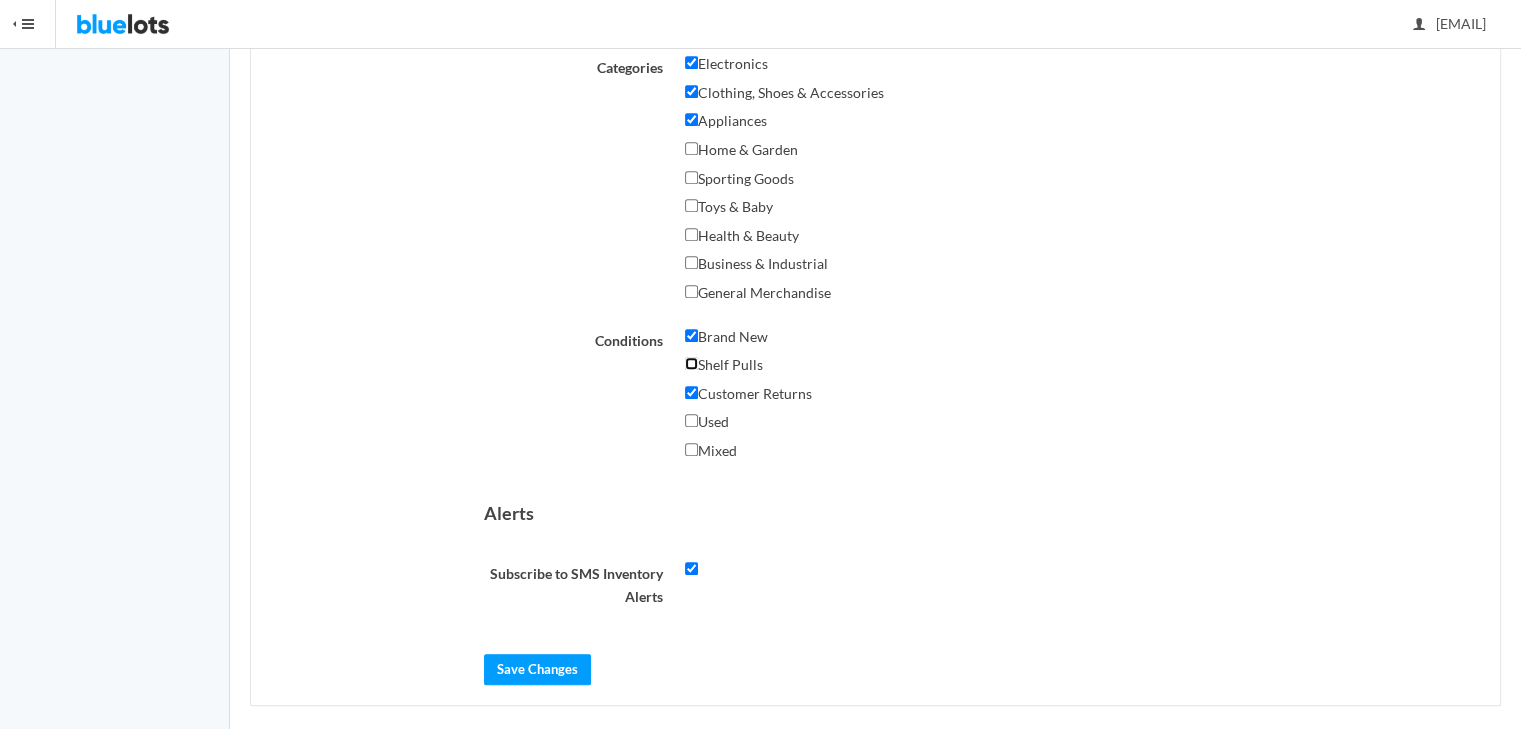 click on "Shelf Pulls" at bounding box center [691, 363] 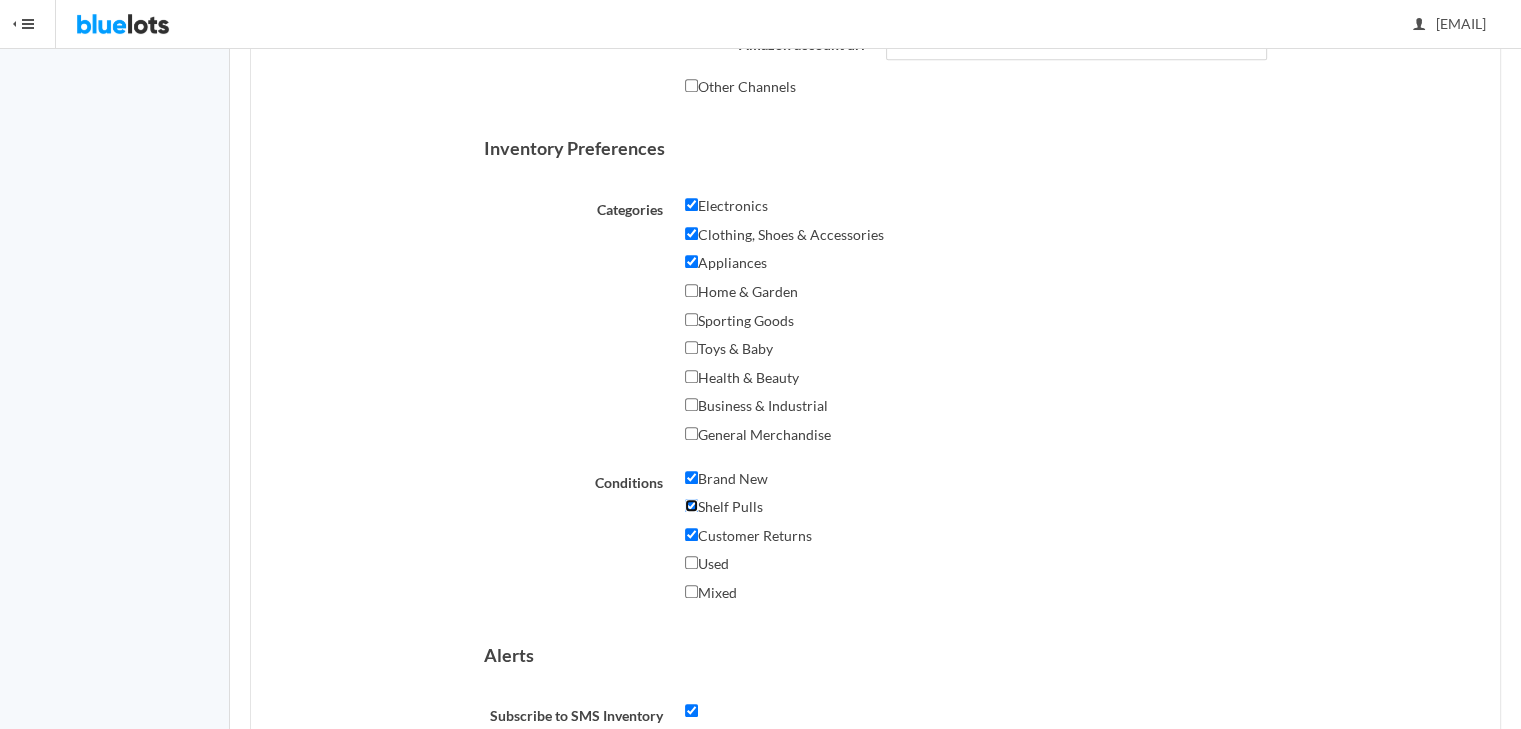 scroll, scrollTop: 1027, scrollLeft: 0, axis: vertical 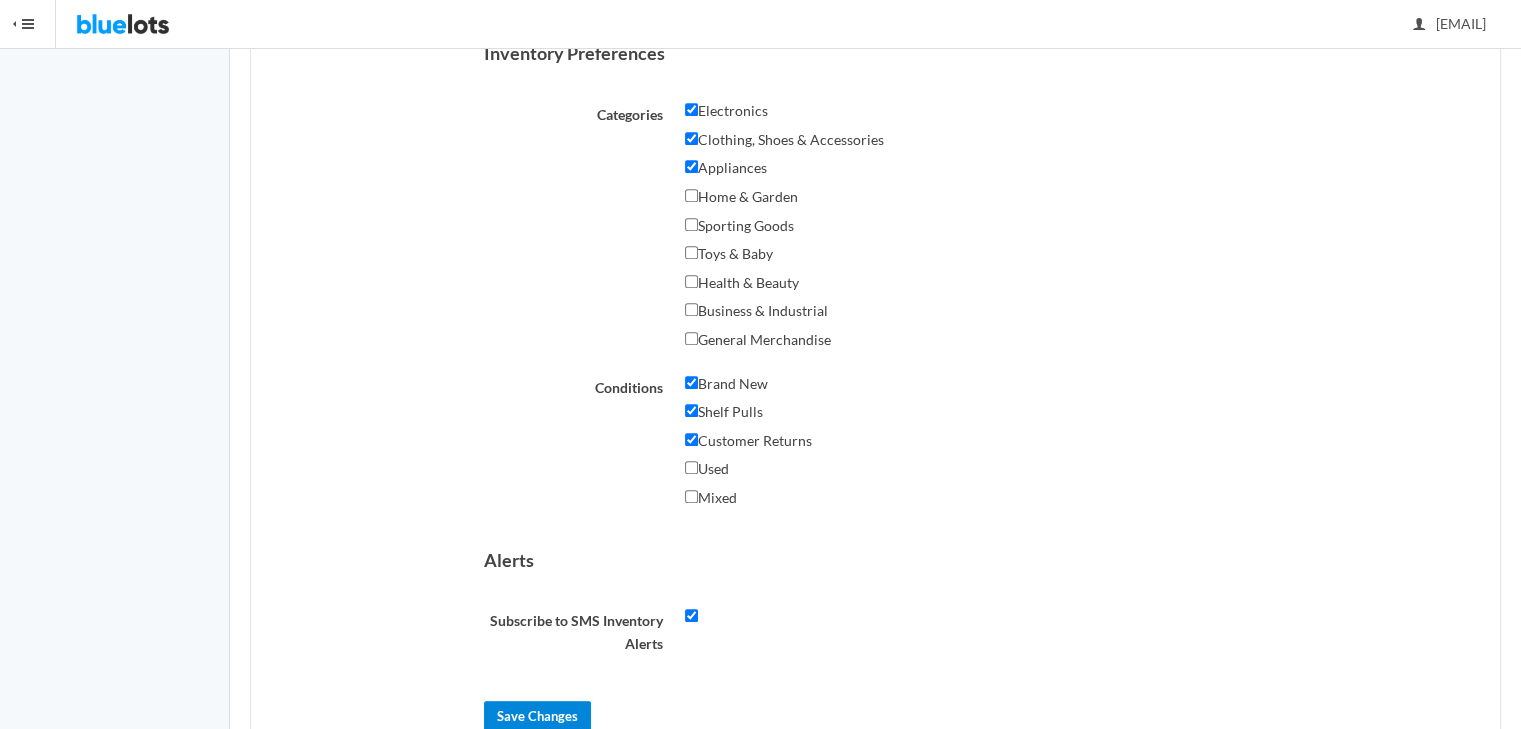 click on "Save Changes" at bounding box center [537, 716] 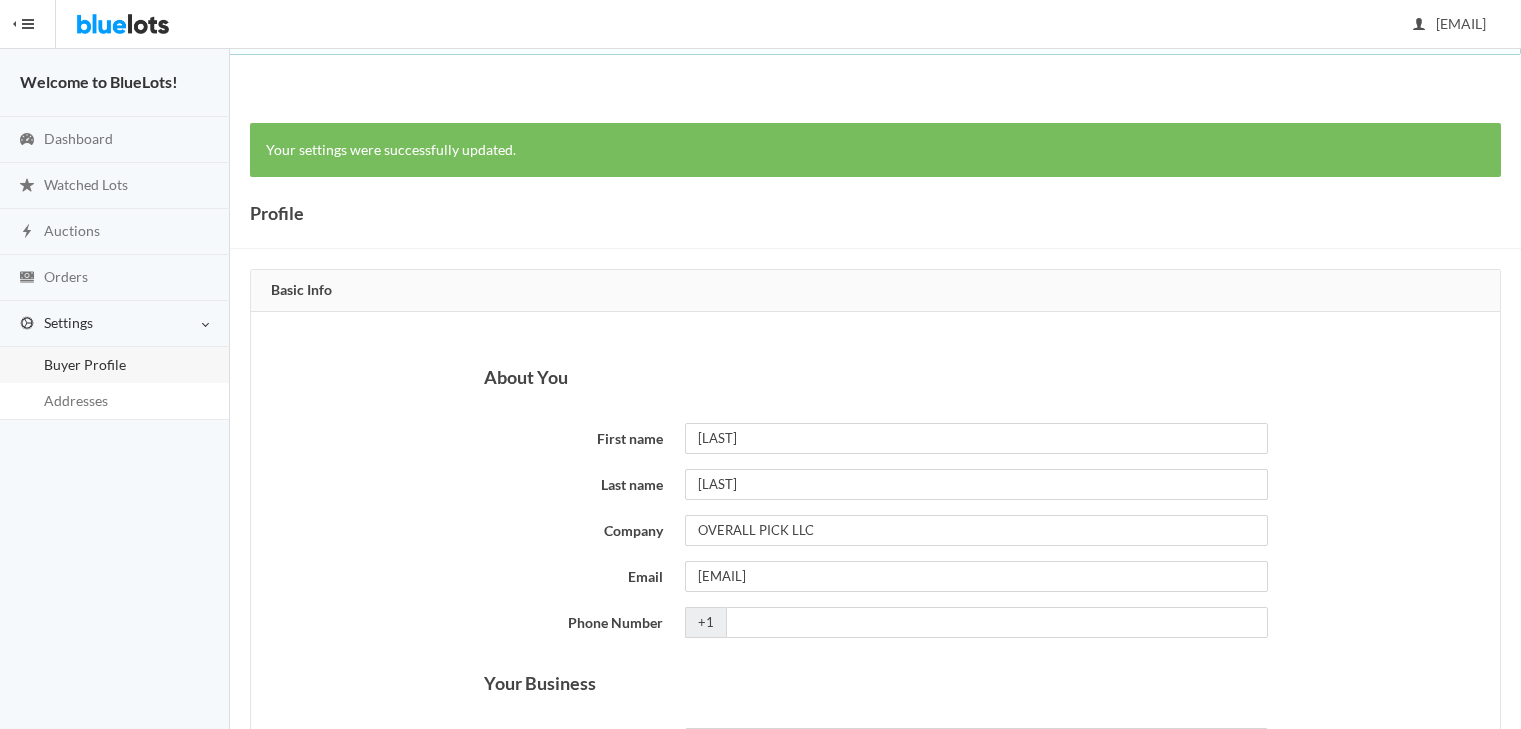 scroll, scrollTop: 0, scrollLeft: 0, axis: both 